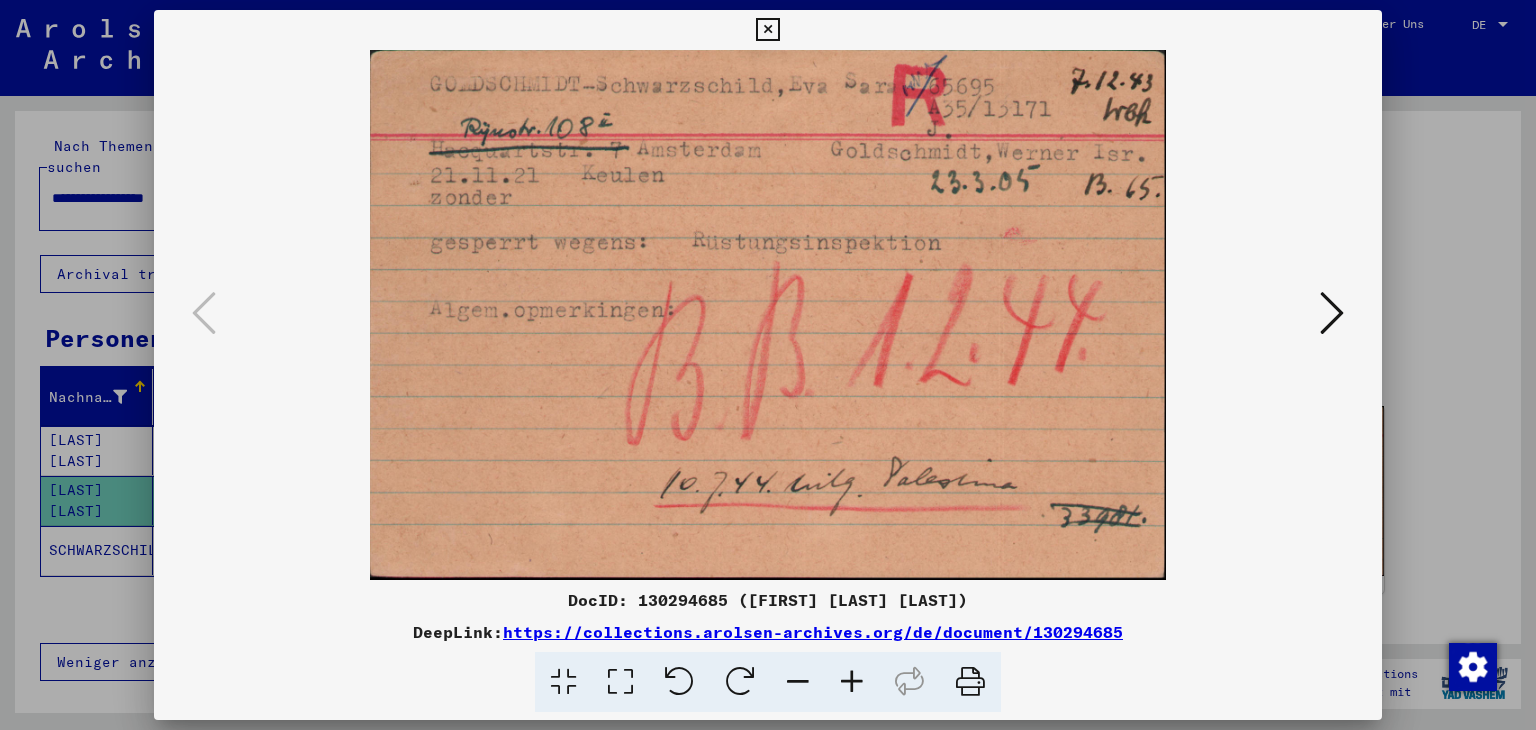 scroll, scrollTop: 0, scrollLeft: 0, axis: both 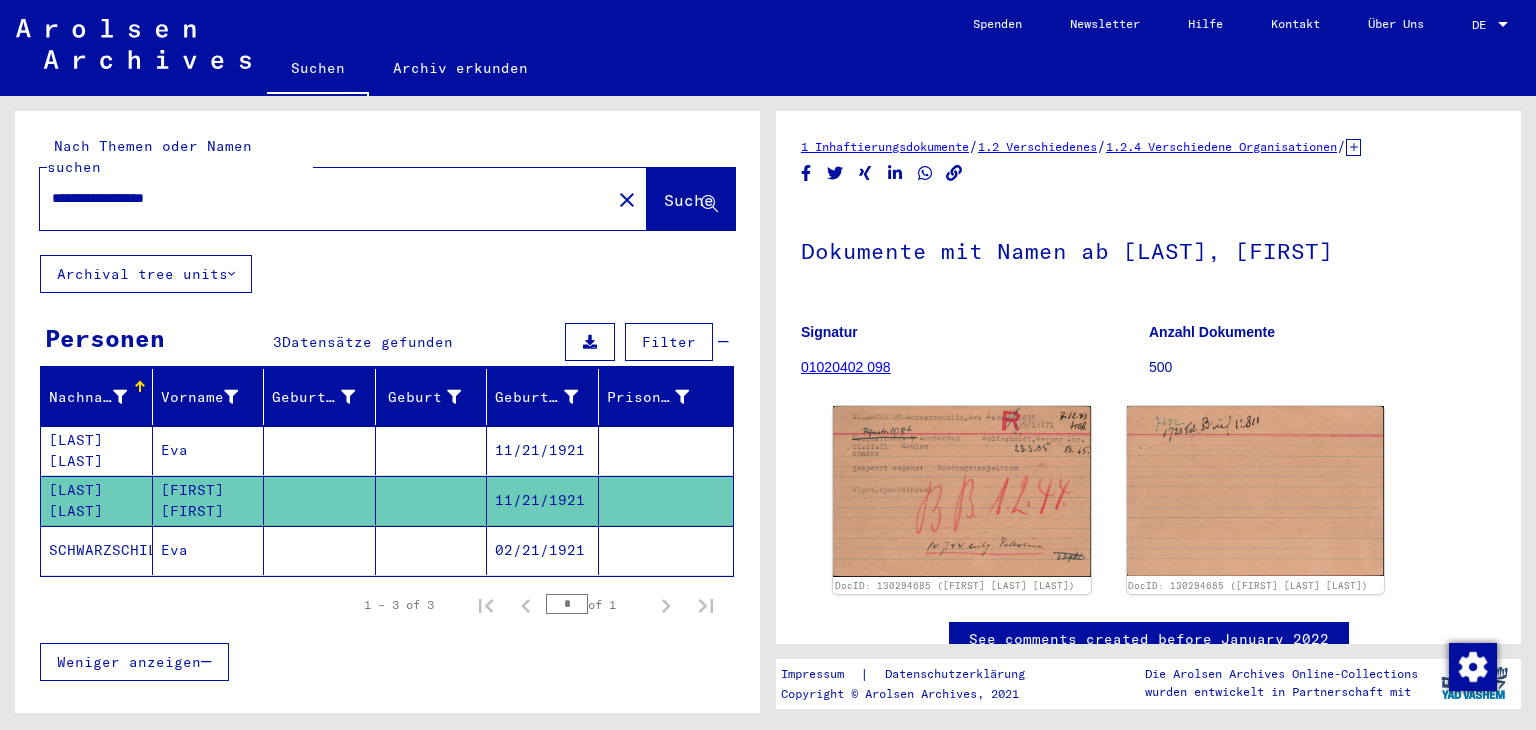 click on "**********" at bounding box center (325, 198) 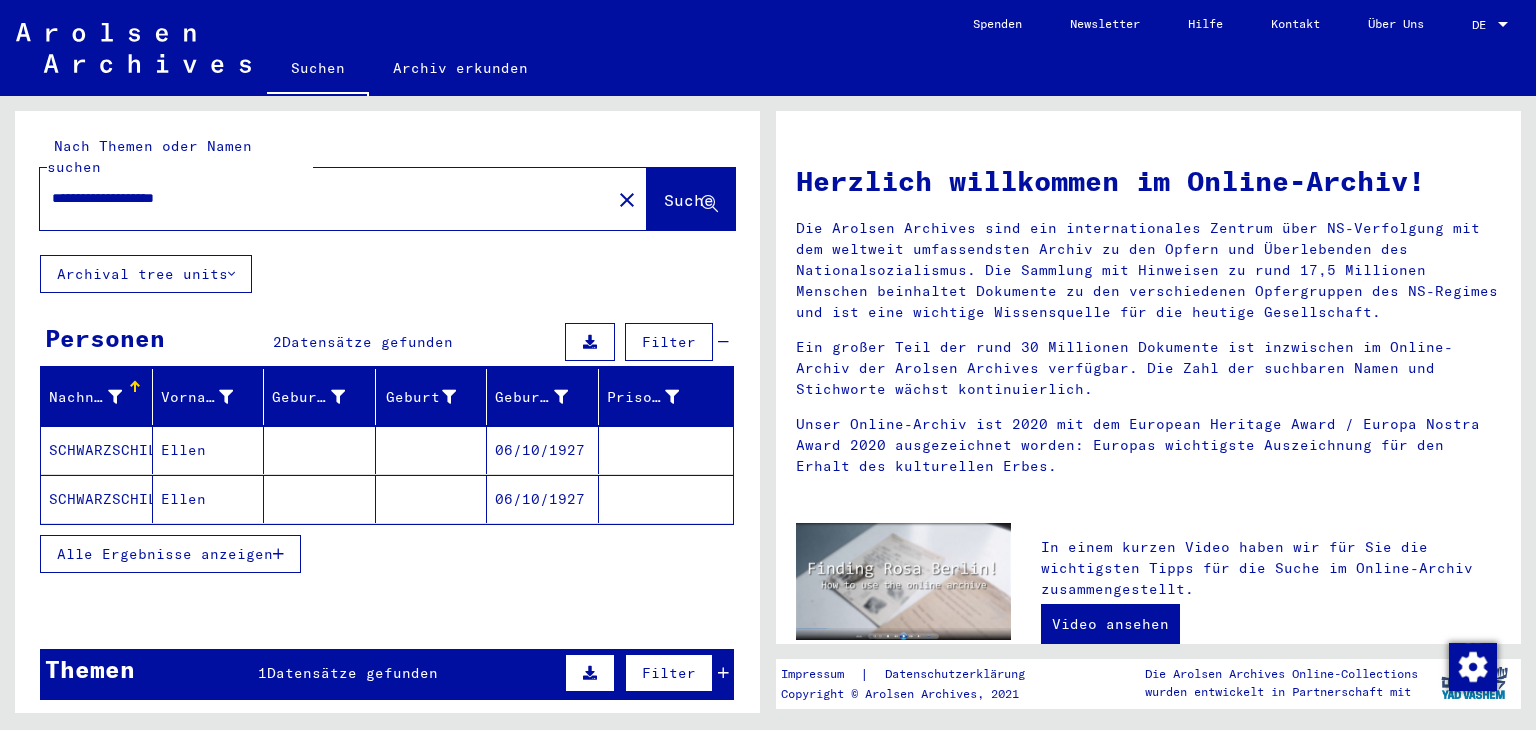 click on "Ellen" at bounding box center [209, 499] 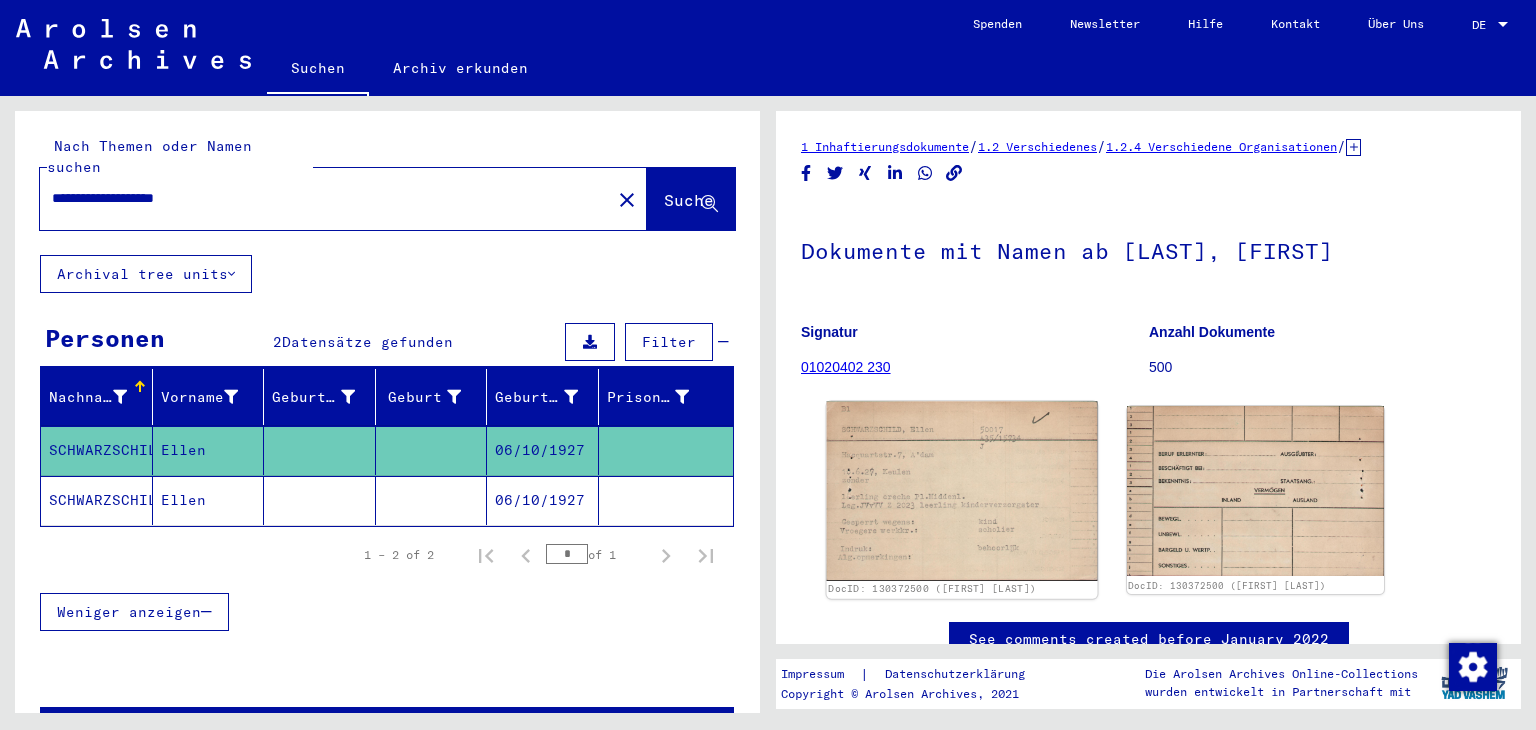 scroll, scrollTop: 0, scrollLeft: 0, axis: both 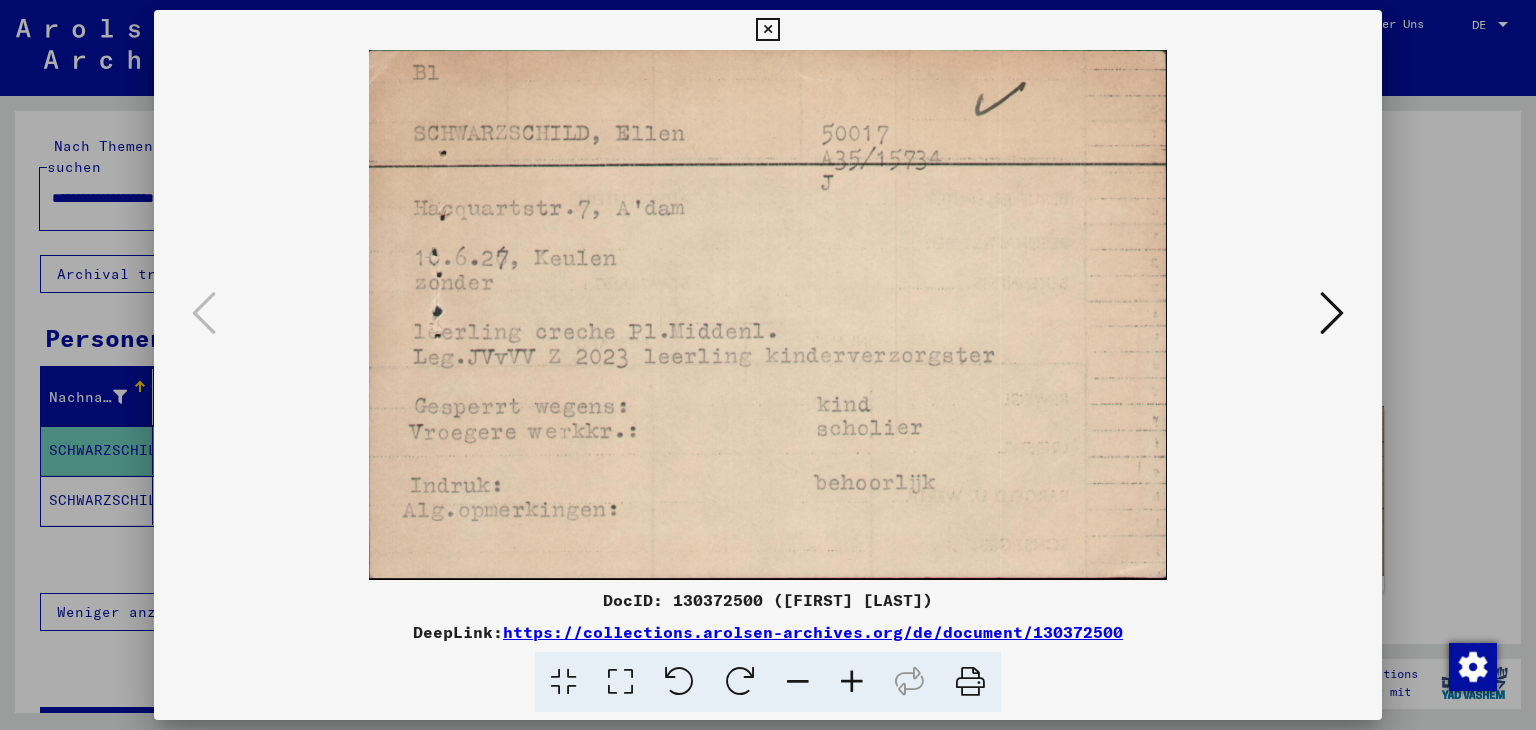 click at bounding box center (1332, 313) 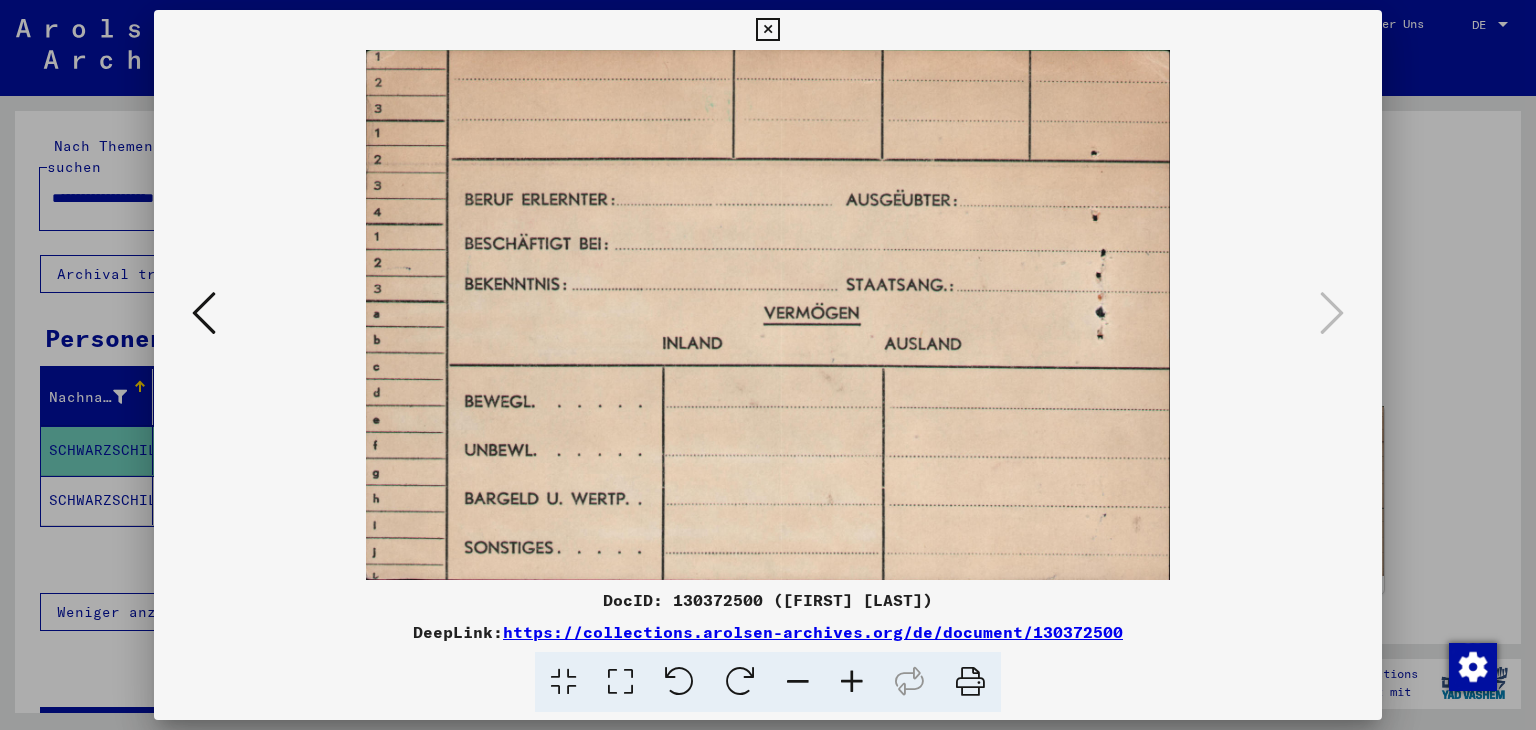 click at bounding box center [767, 30] 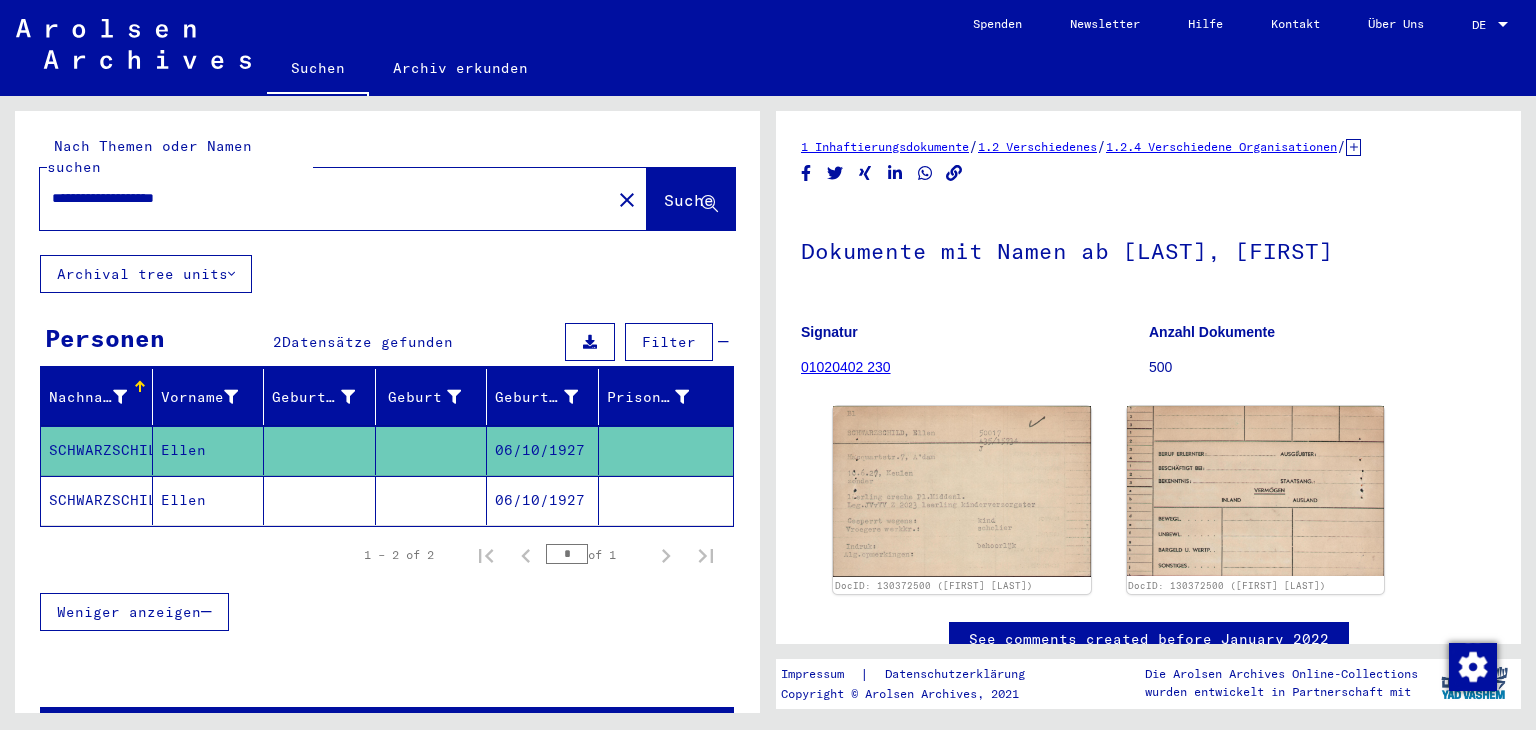 click on "Ellen" 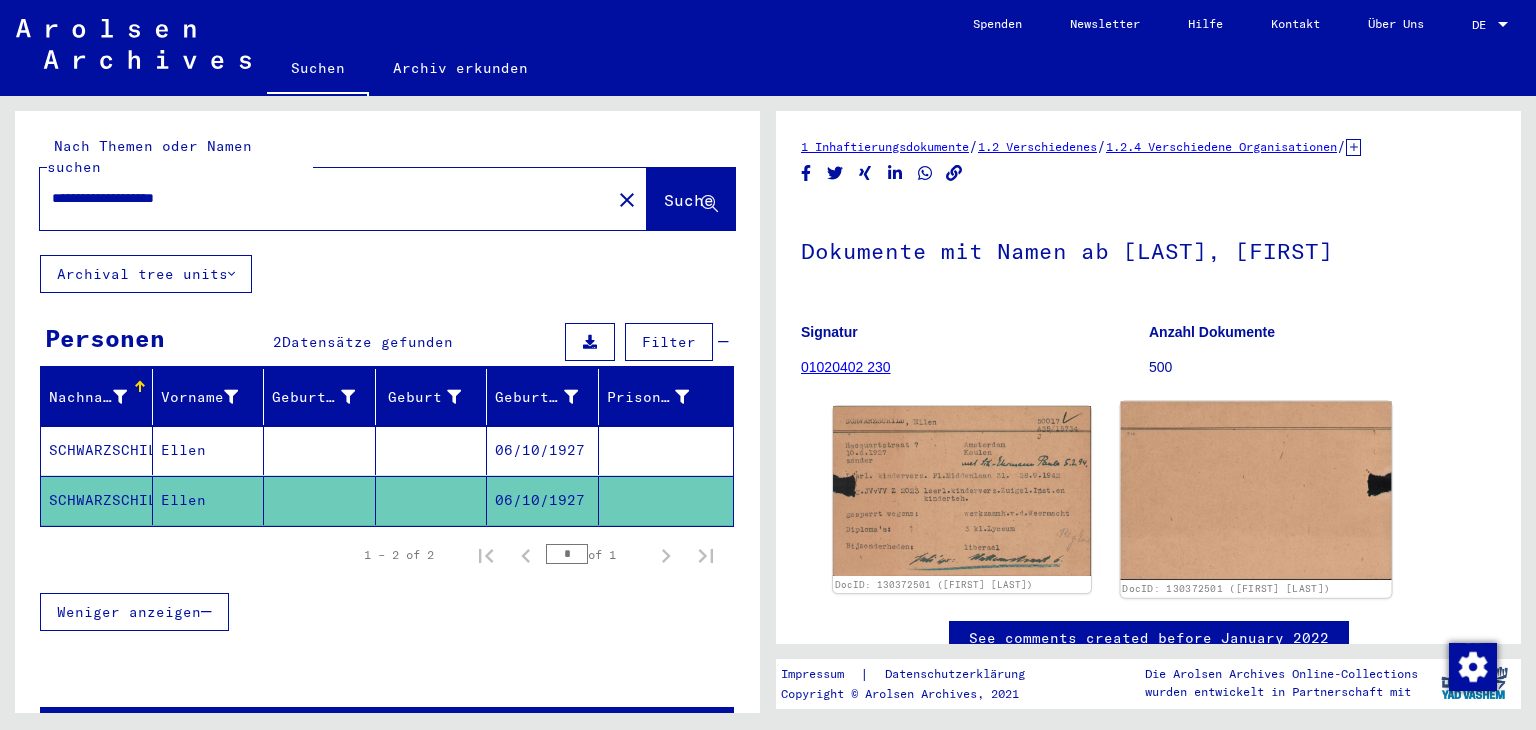 scroll, scrollTop: 0, scrollLeft: 0, axis: both 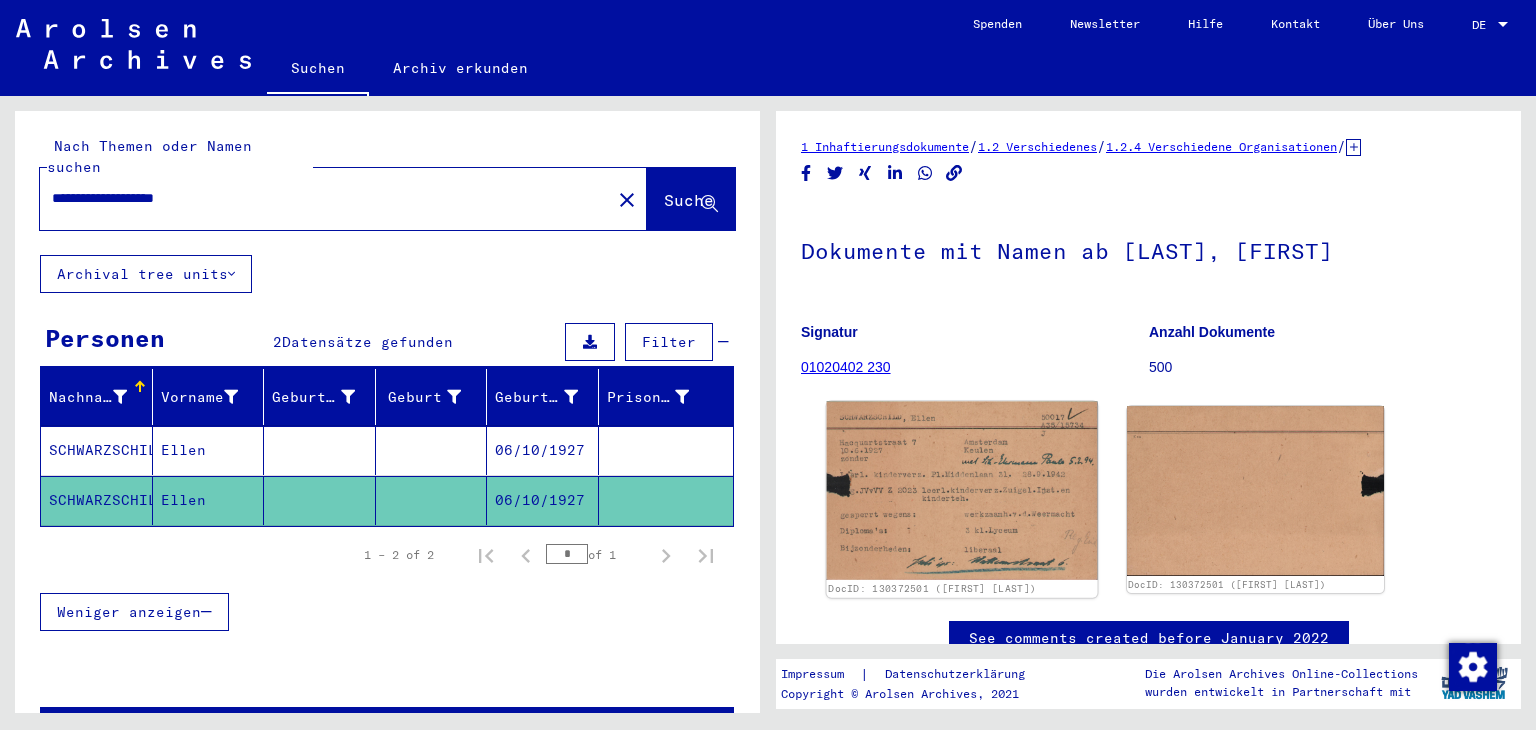 click 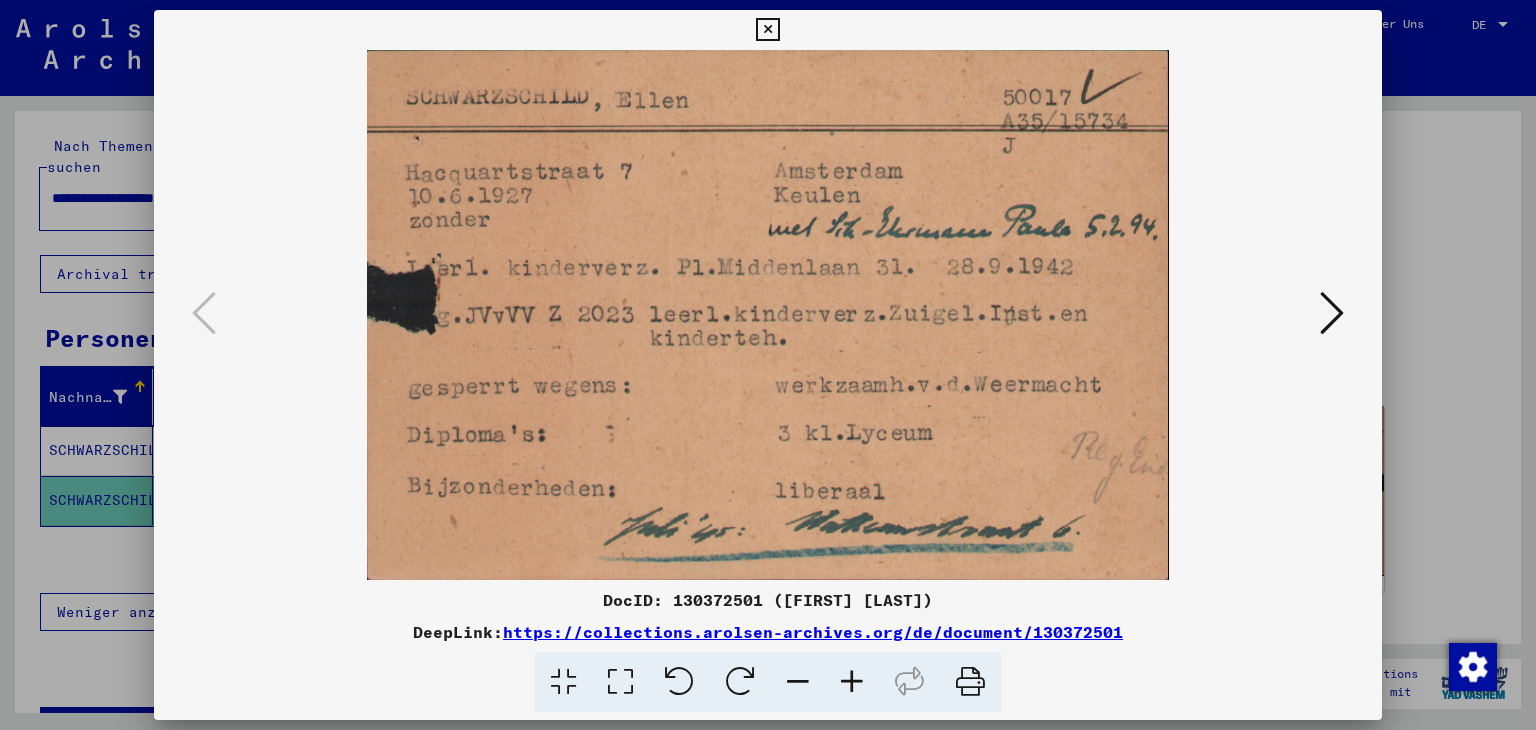 click at bounding box center [1332, 313] 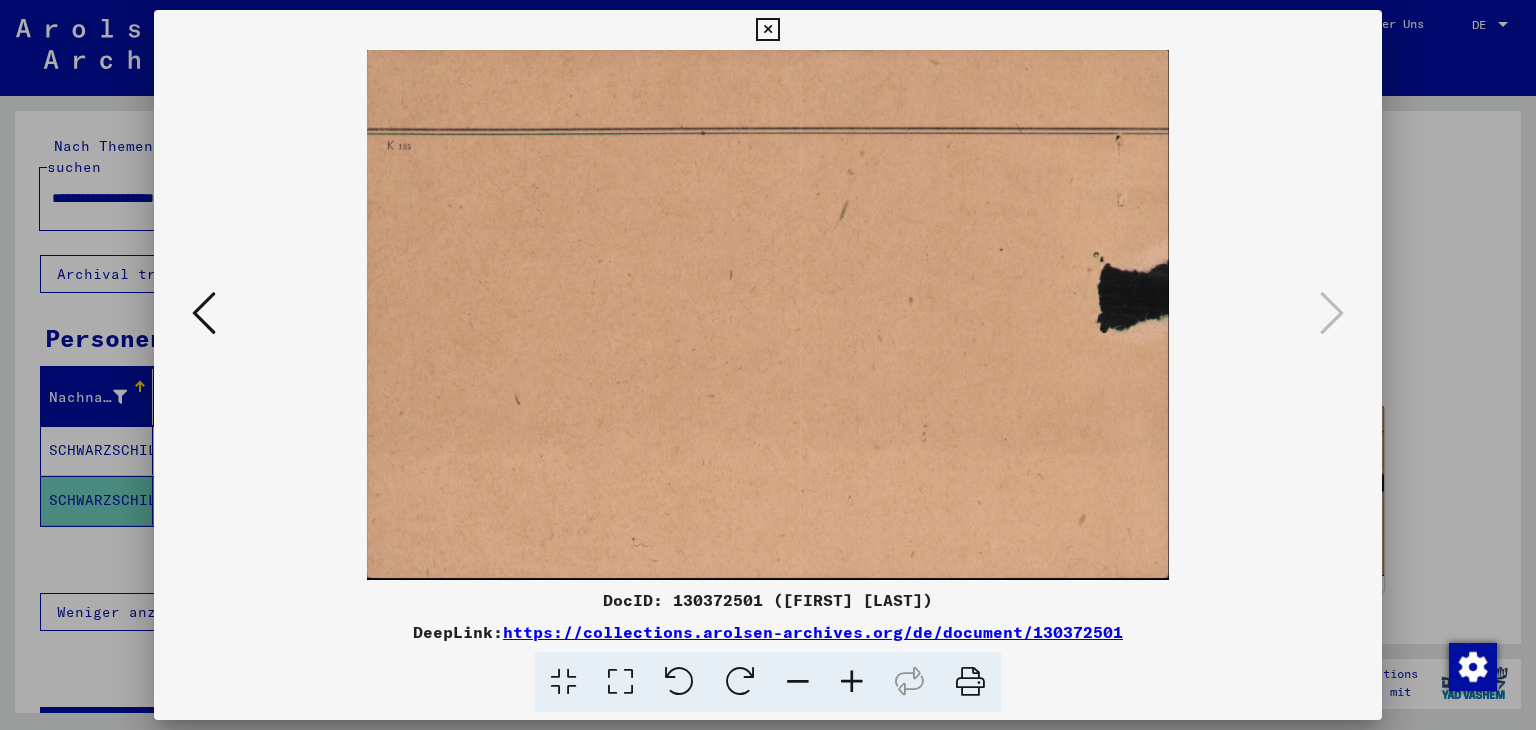 click at bounding box center (767, 30) 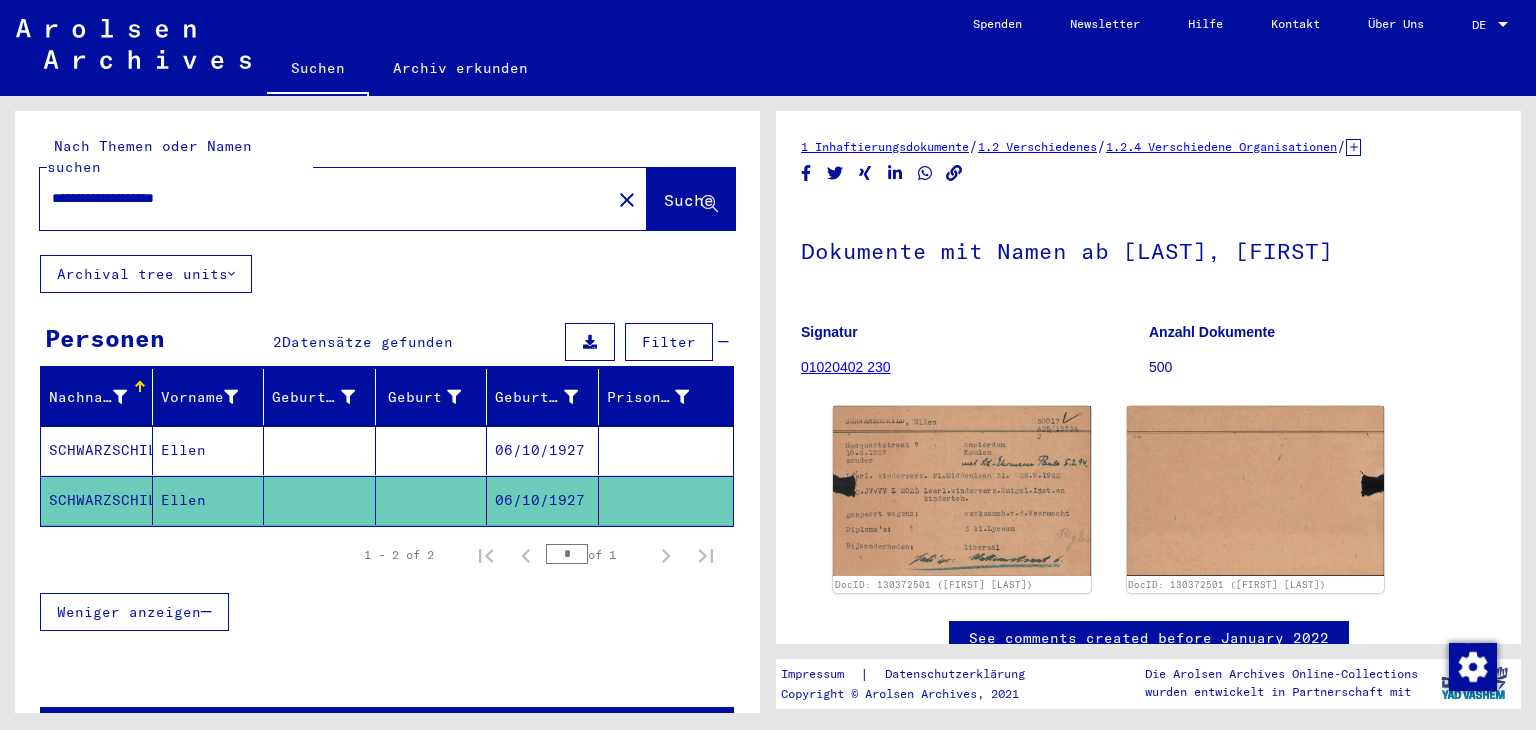 drag, startPoint x: 236, startPoint y: 187, endPoint x: 1, endPoint y: 122, distance: 243.8237 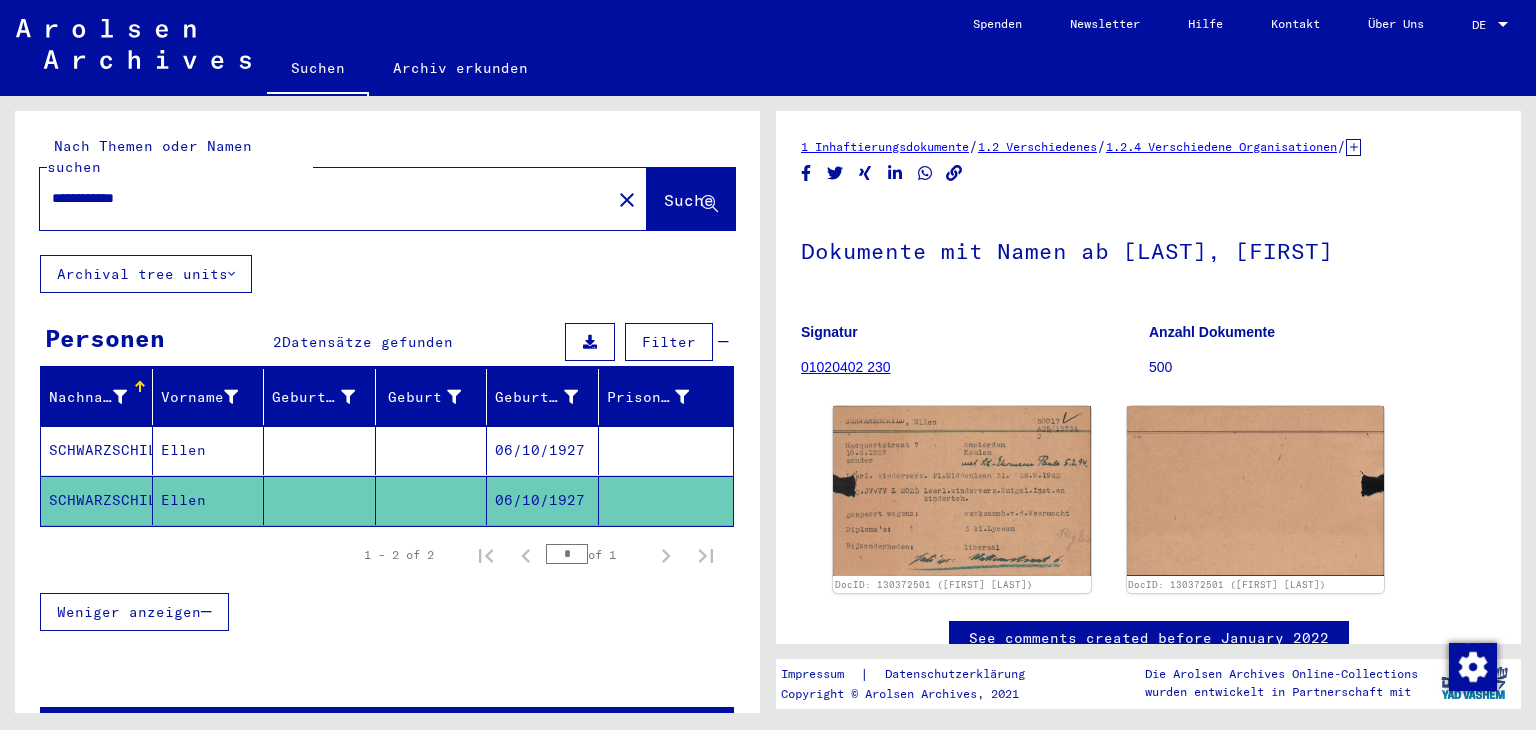 type on "**********" 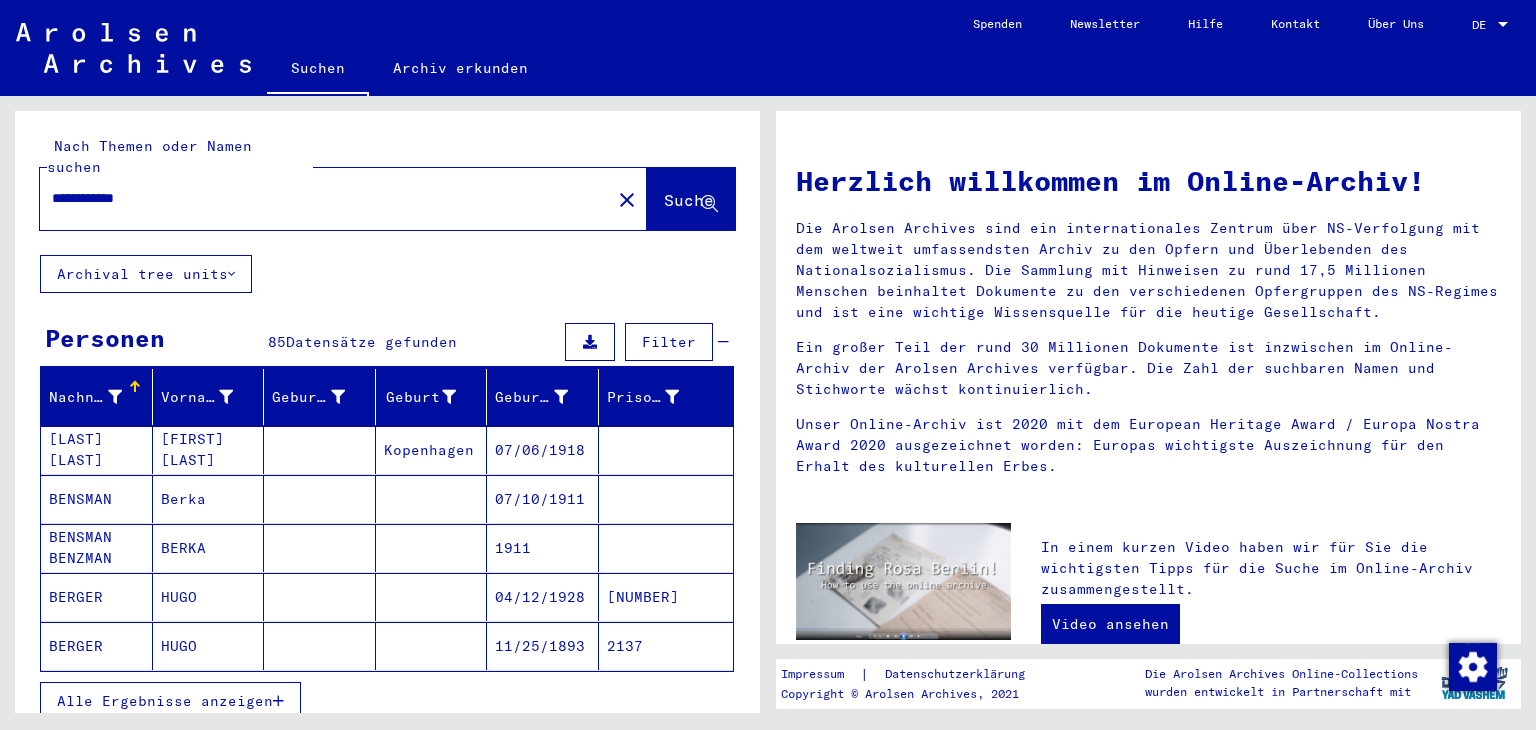 scroll, scrollTop: 100, scrollLeft: 0, axis: vertical 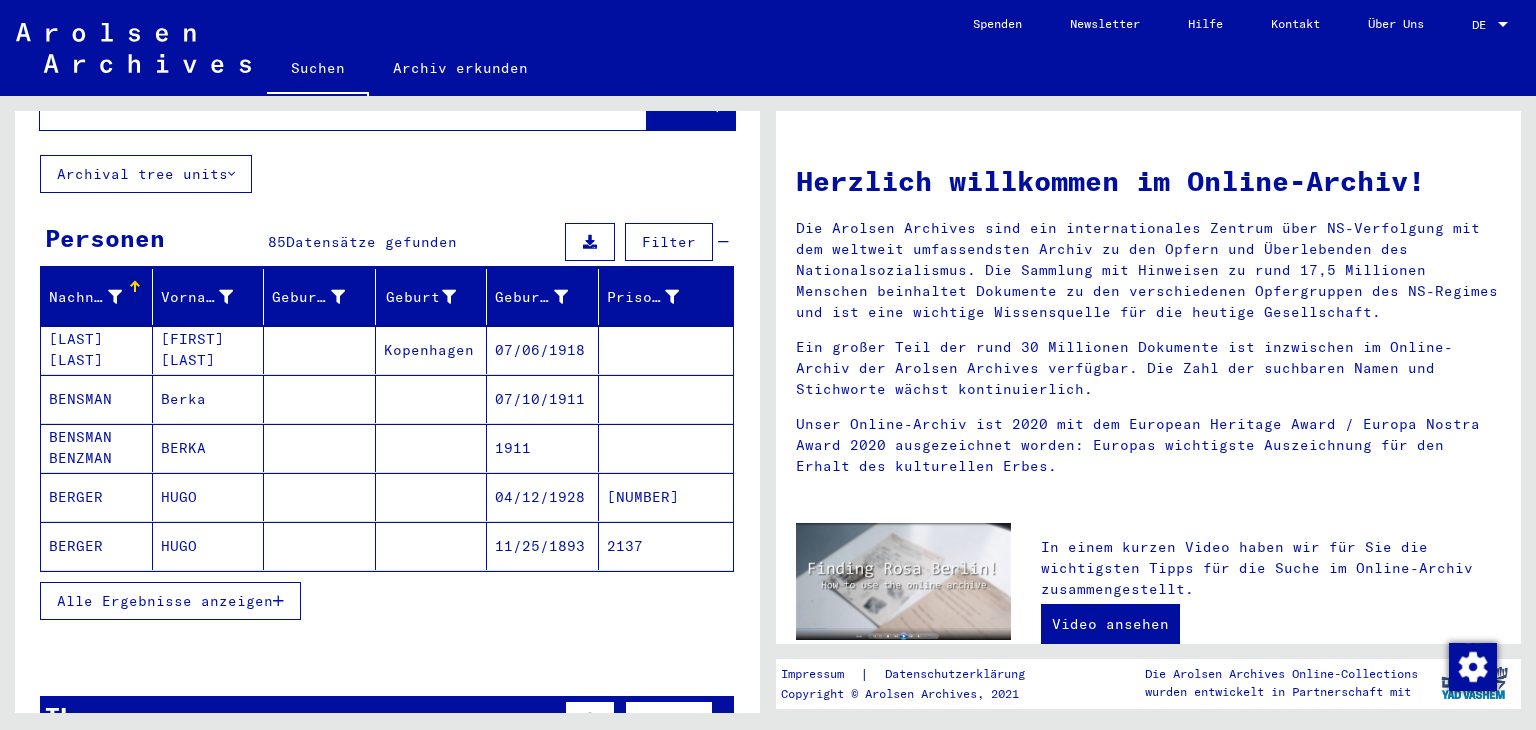 click on "Alle Ergebnisse anzeigen" at bounding box center (165, 601) 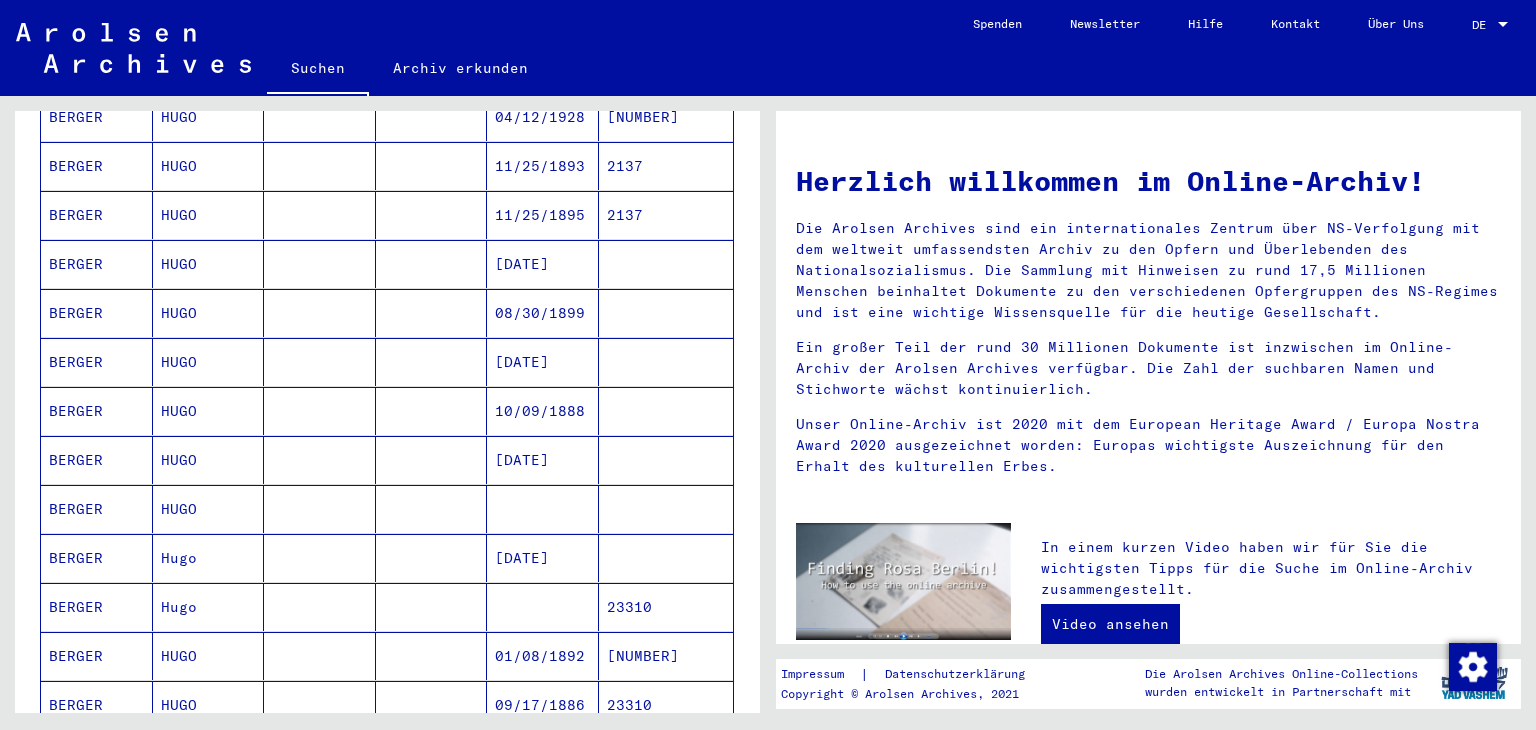 scroll, scrollTop: 500, scrollLeft: 0, axis: vertical 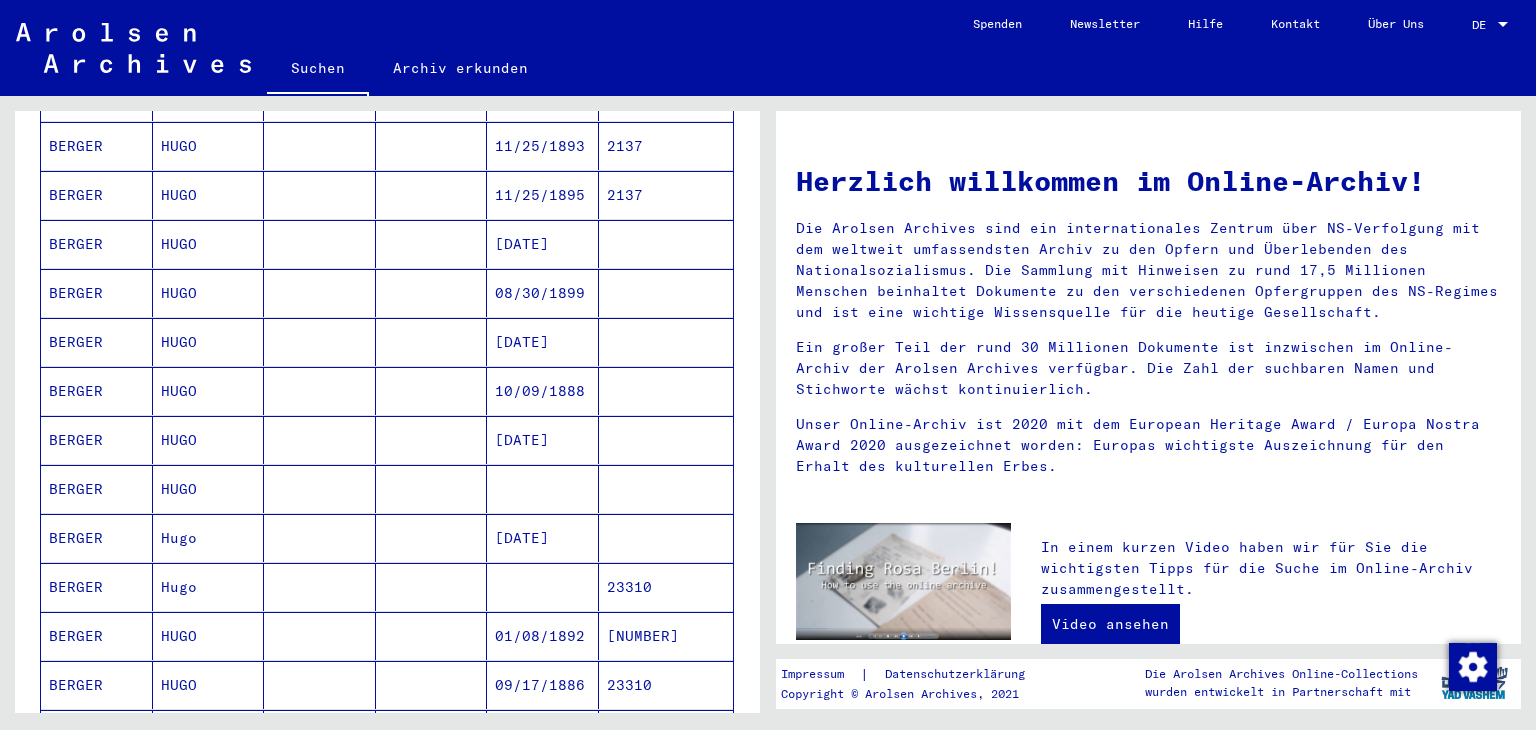 click on "Hugo" at bounding box center [209, 587] 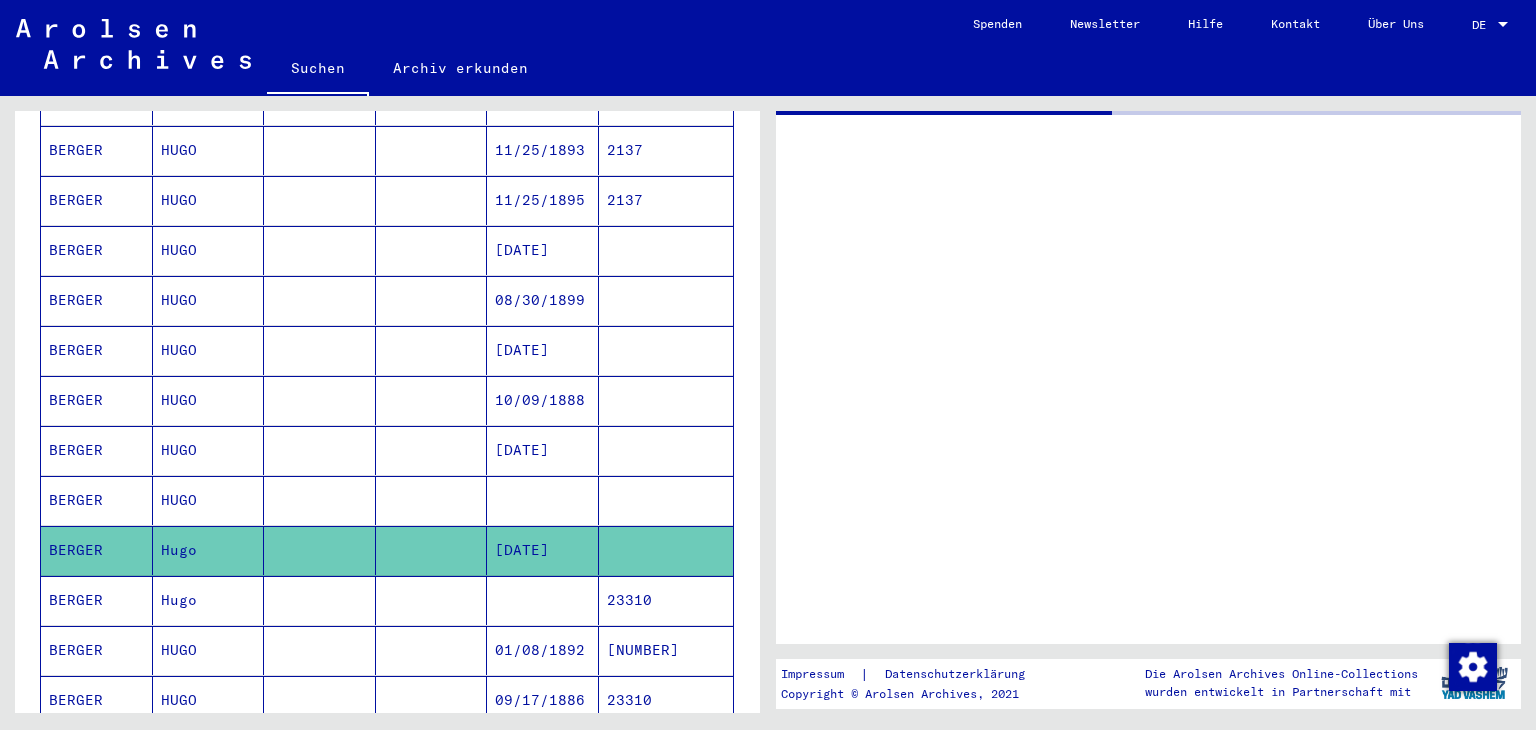 scroll, scrollTop: 504, scrollLeft: 0, axis: vertical 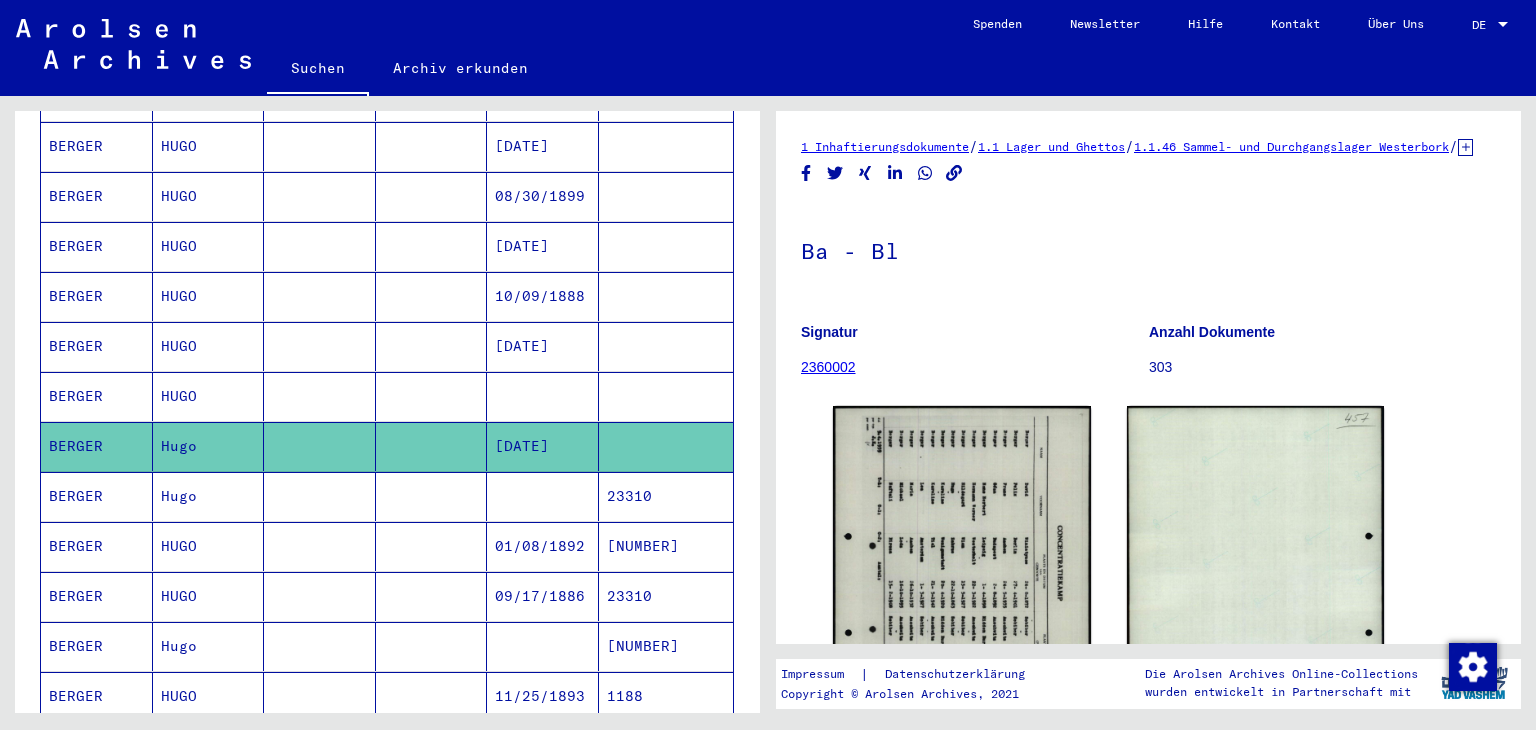 click on "Hugo" at bounding box center [209, 546] 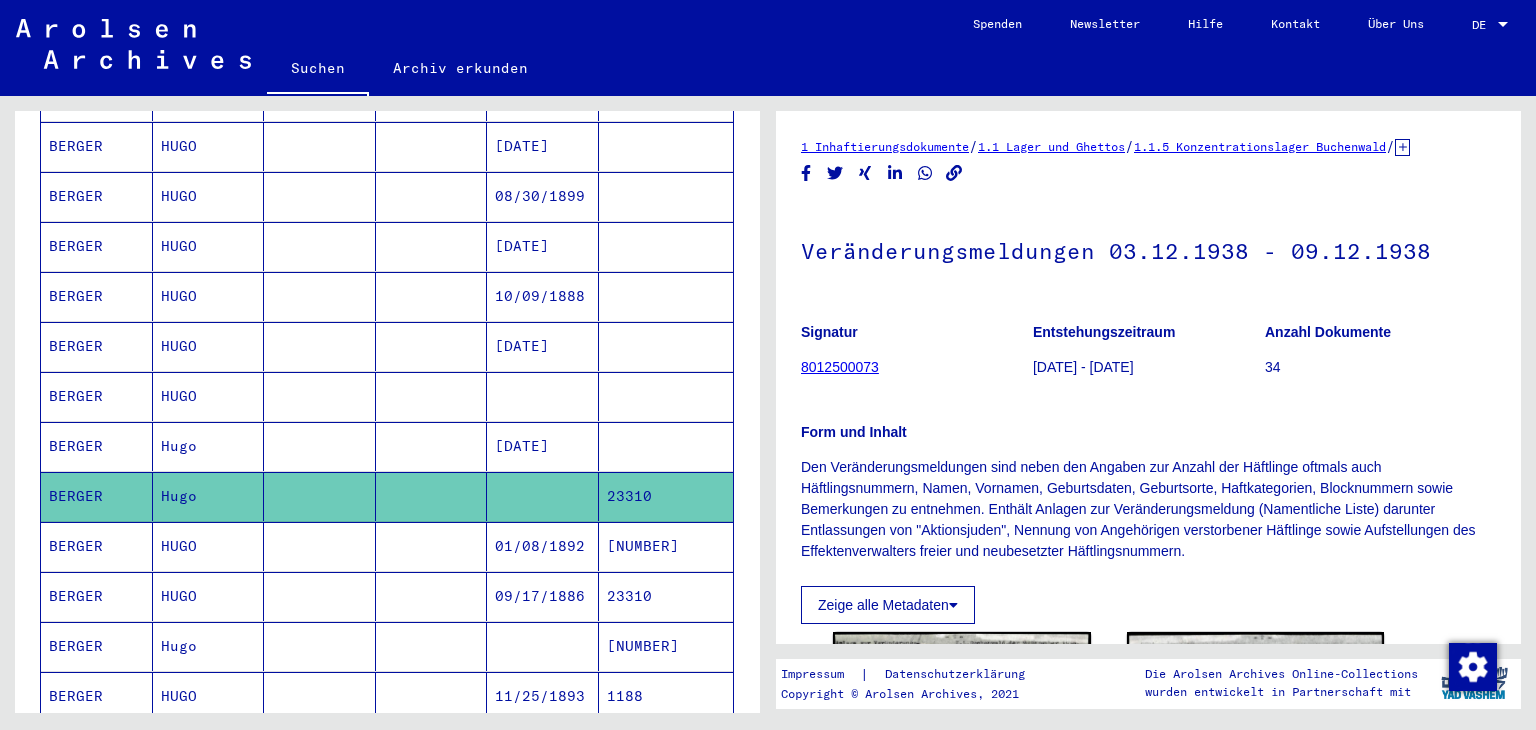 scroll, scrollTop: 0, scrollLeft: 0, axis: both 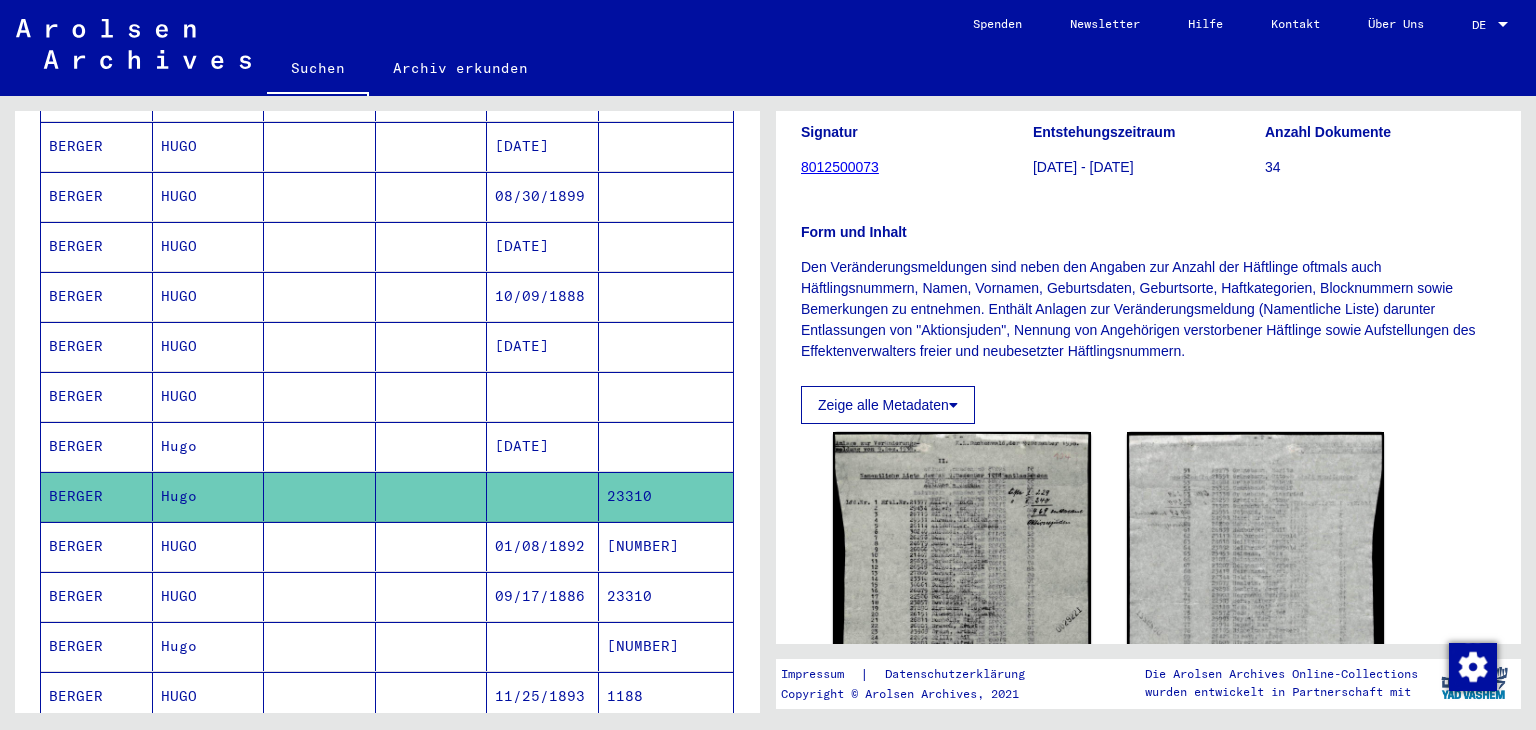 click on "Hugo" at bounding box center [209, 696] 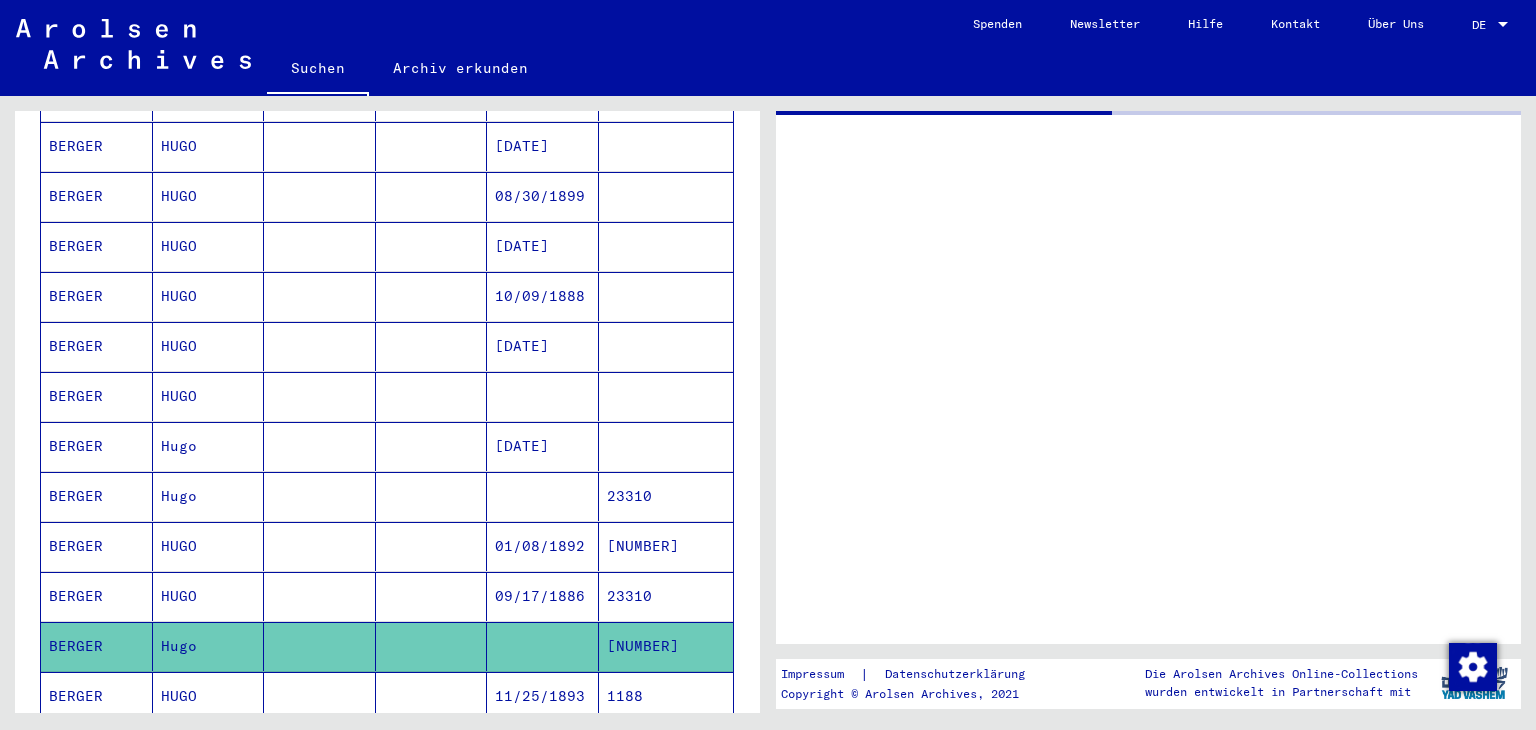 scroll, scrollTop: 0, scrollLeft: 0, axis: both 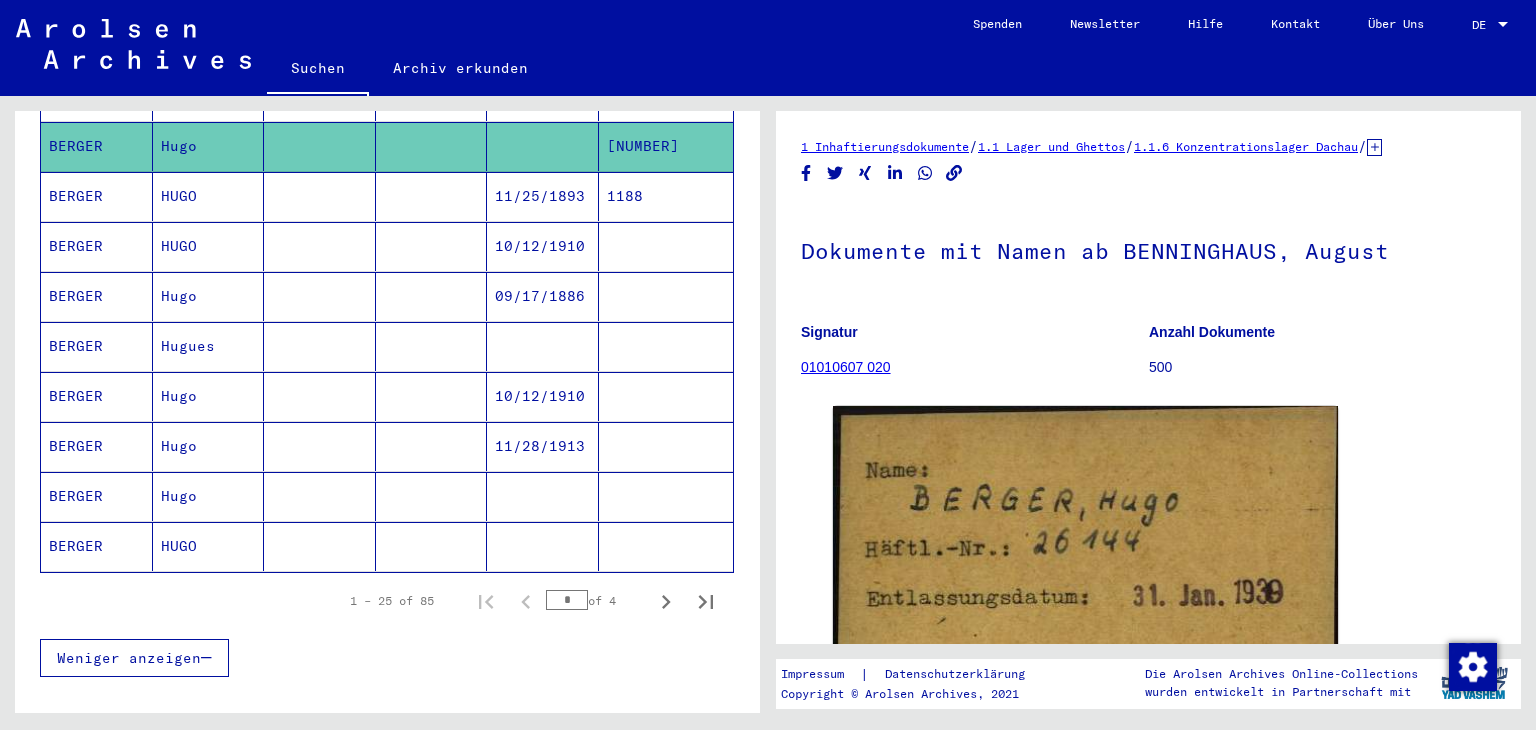 click at bounding box center [320, 546] 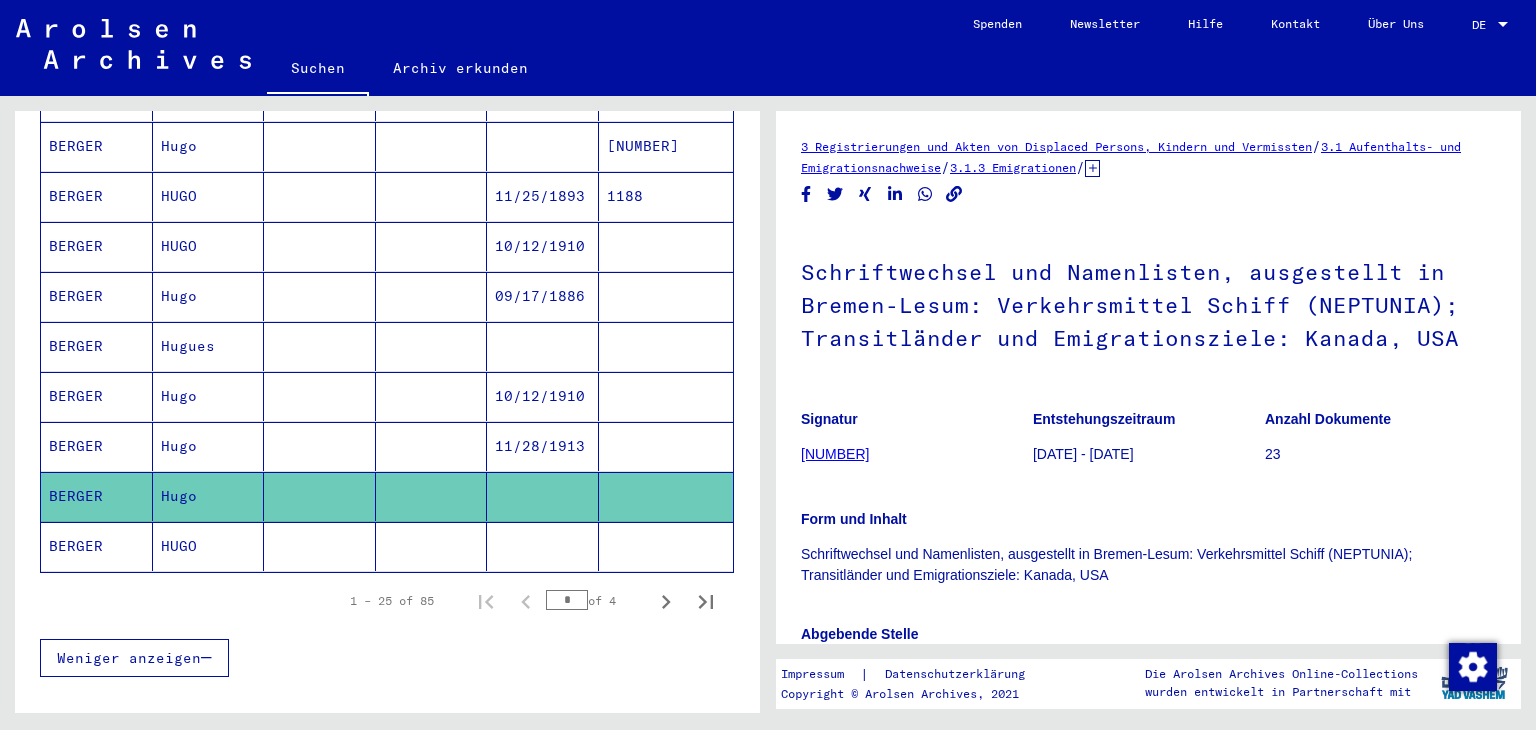 scroll, scrollTop: 0, scrollLeft: 0, axis: both 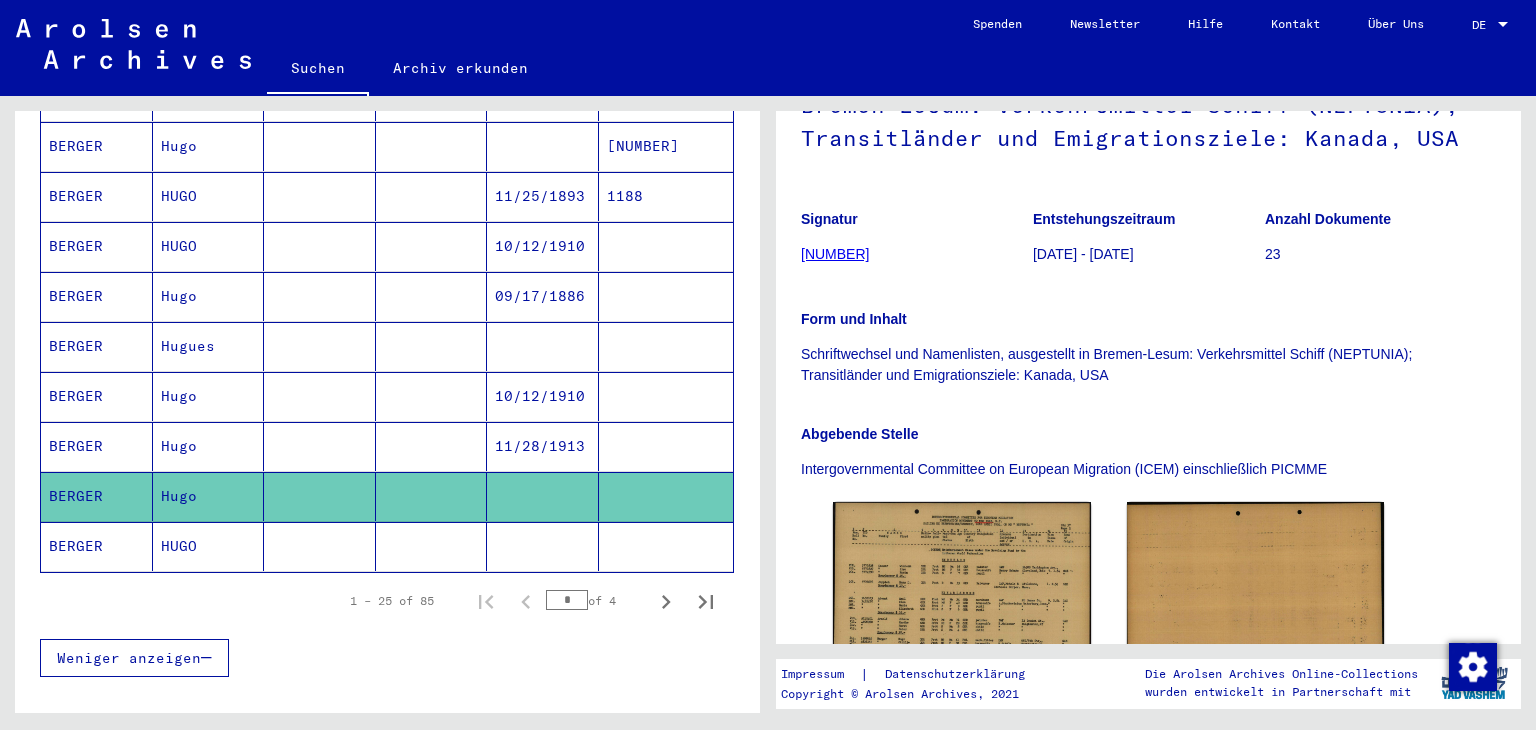 click 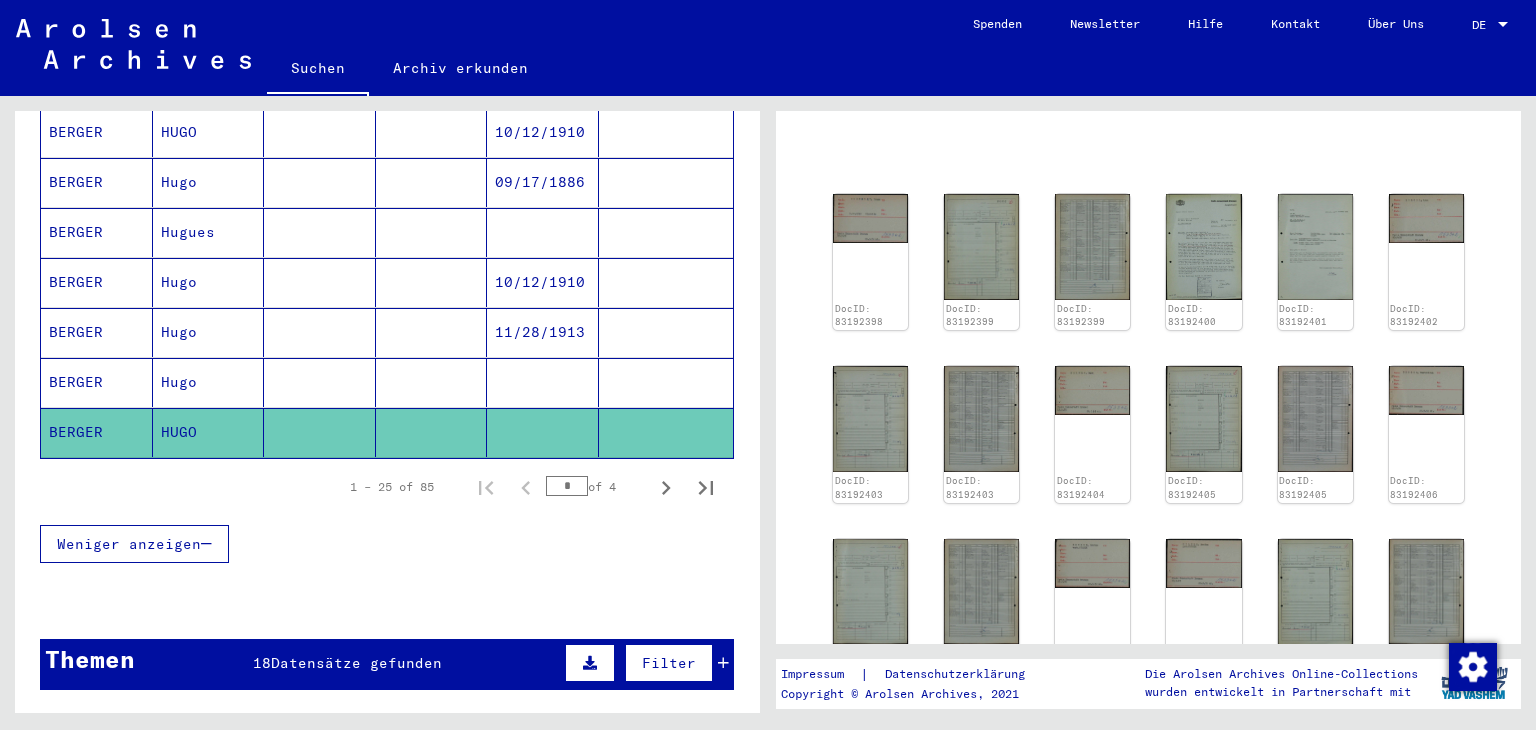 scroll, scrollTop: 1404, scrollLeft: 0, axis: vertical 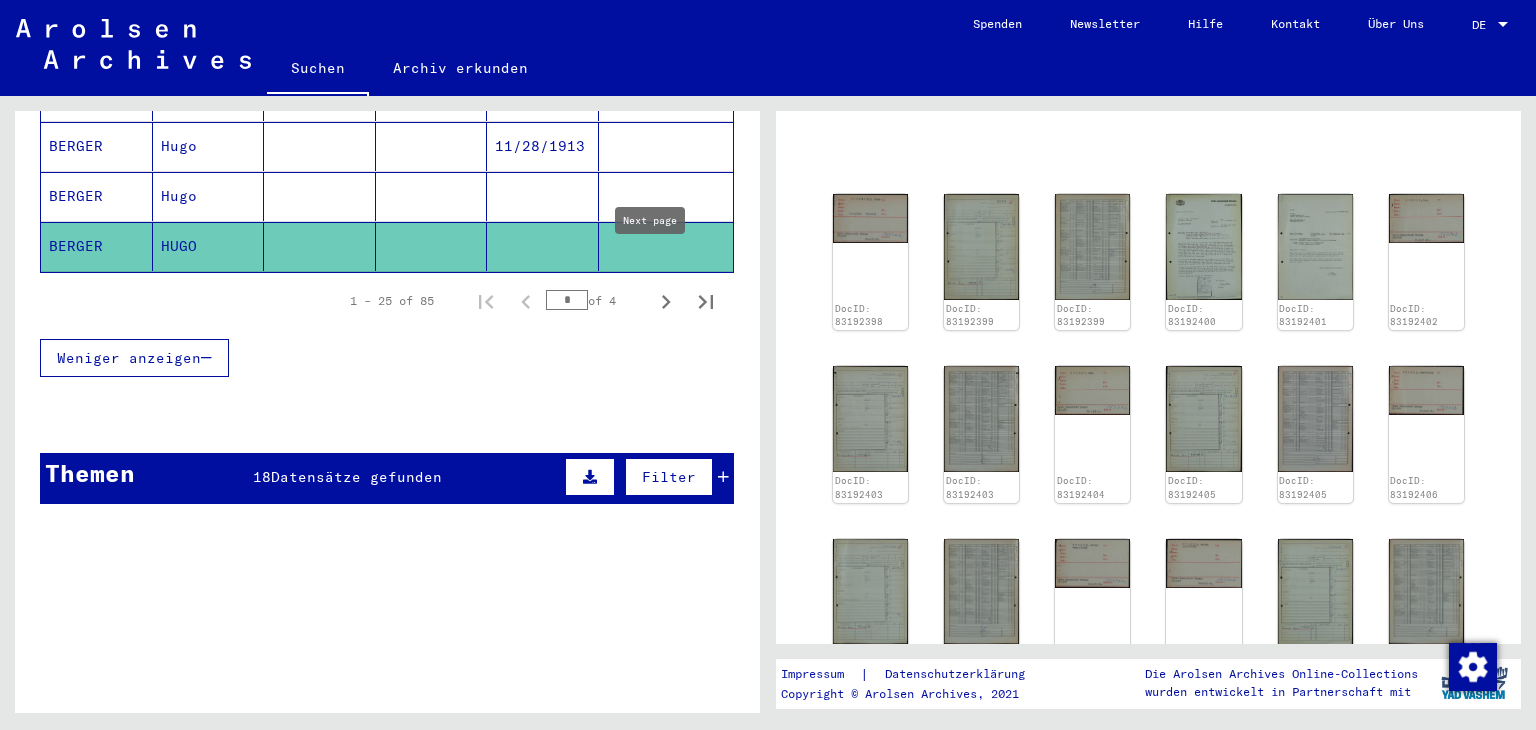 click 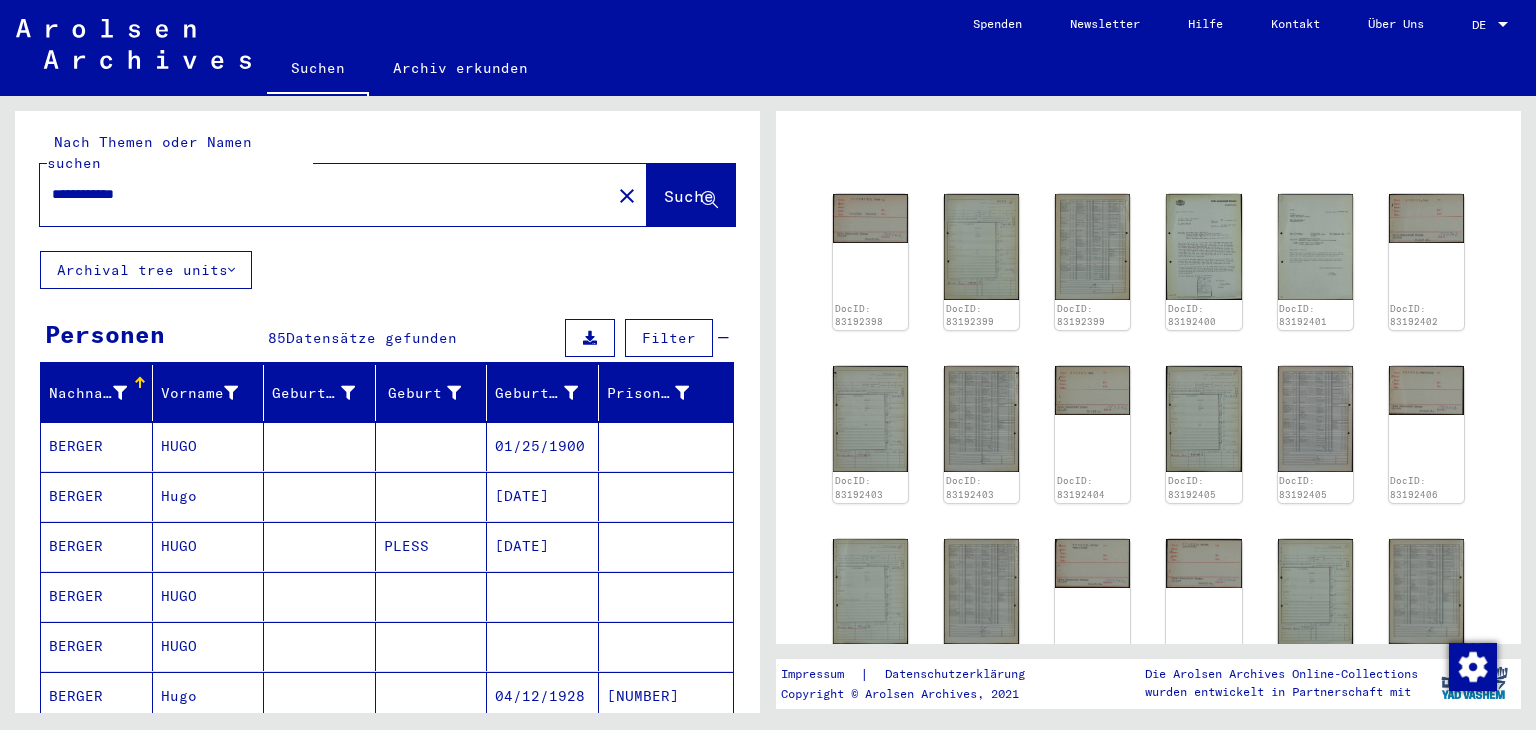 scroll, scrollTop: 204, scrollLeft: 0, axis: vertical 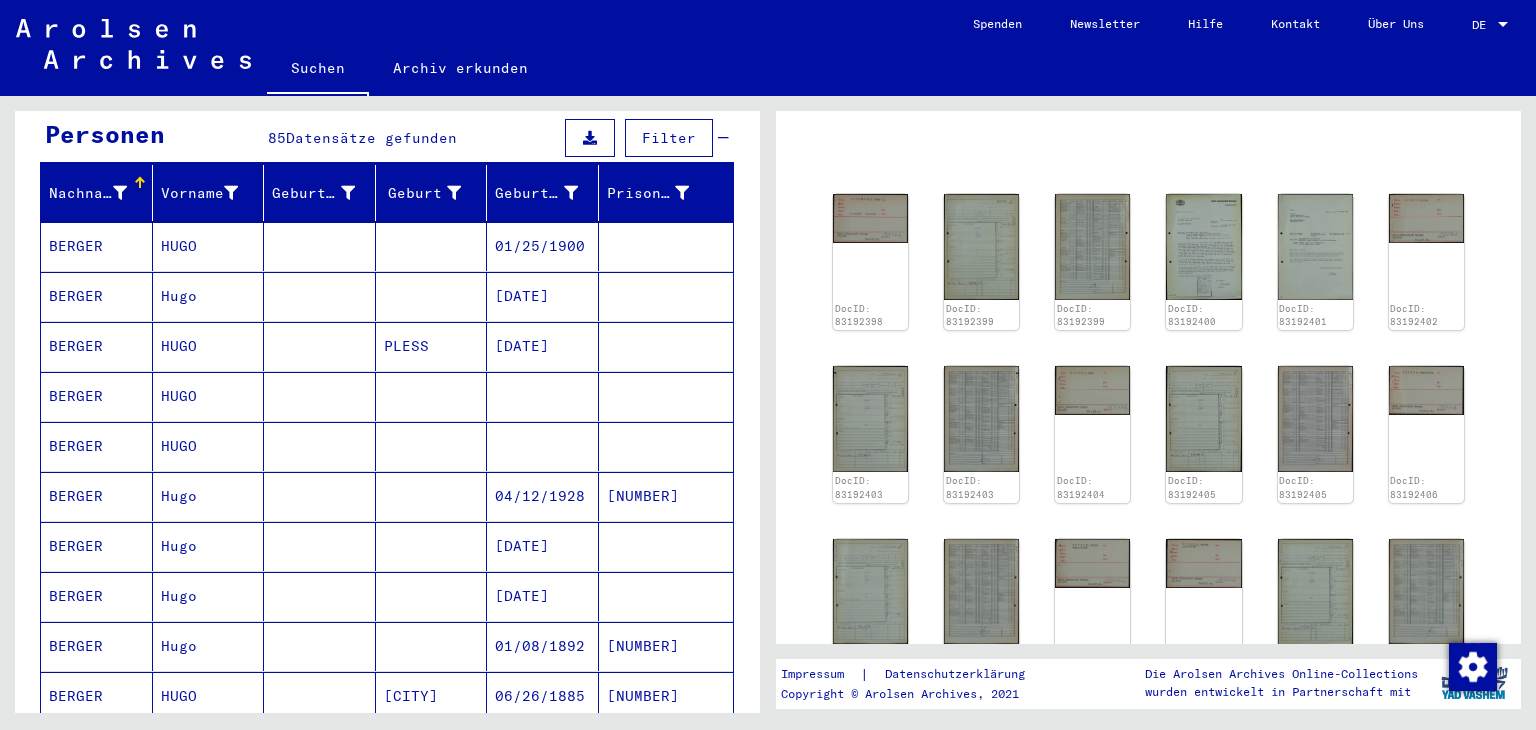 click at bounding box center [320, 446] 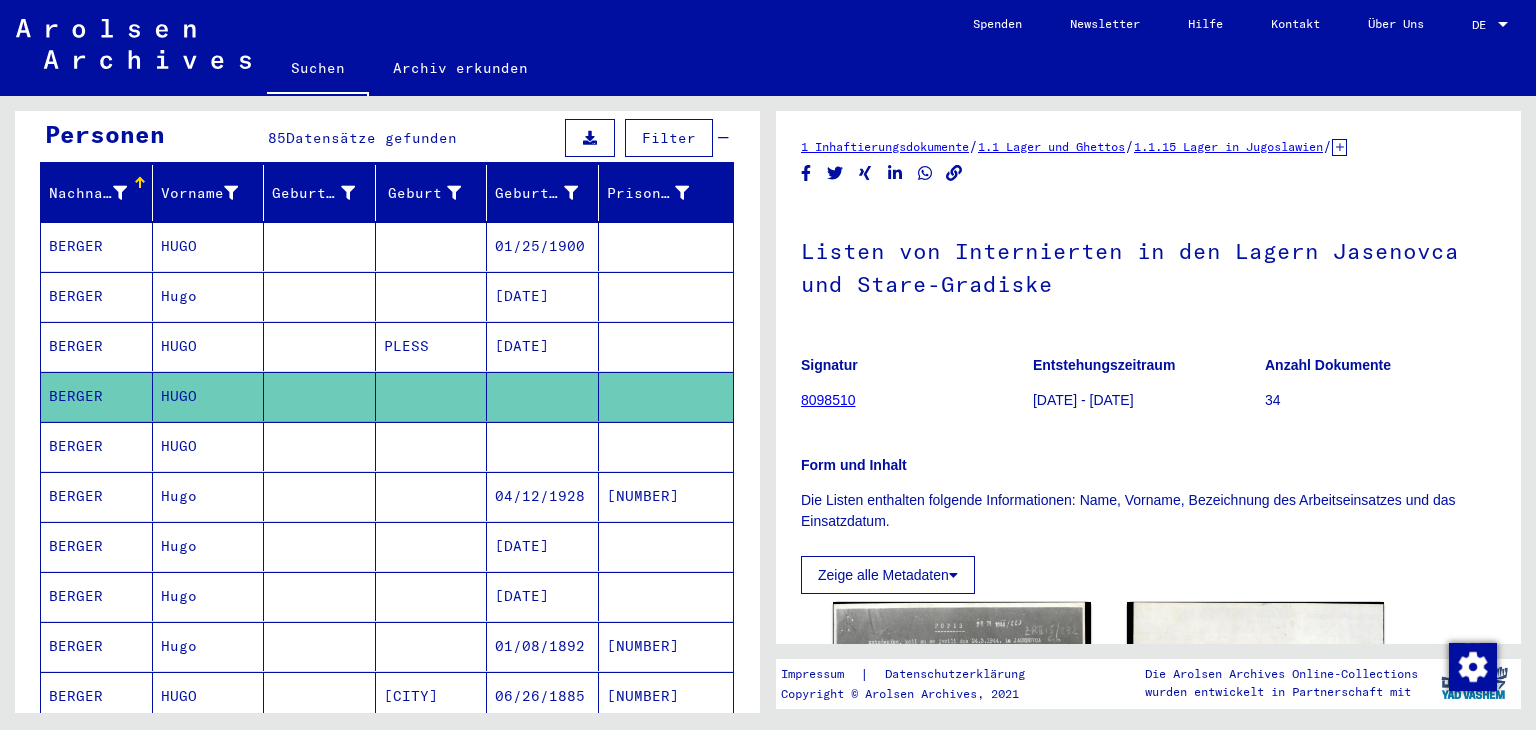 drag, startPoint x: 282, startPoint y: 433, endPoint x: 309, endPoint y: 424, distance: 28.460499 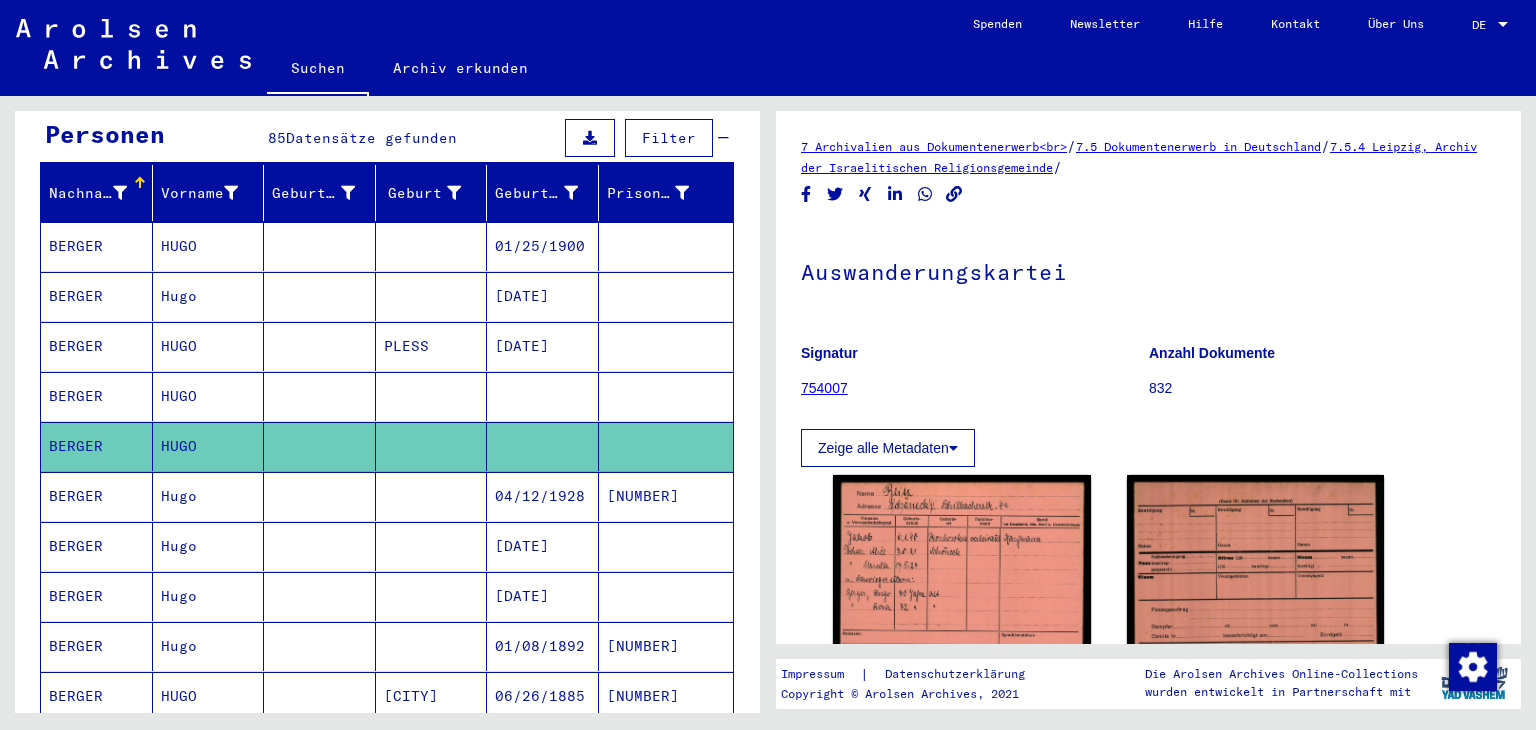 click at bounding box center [320, 596] 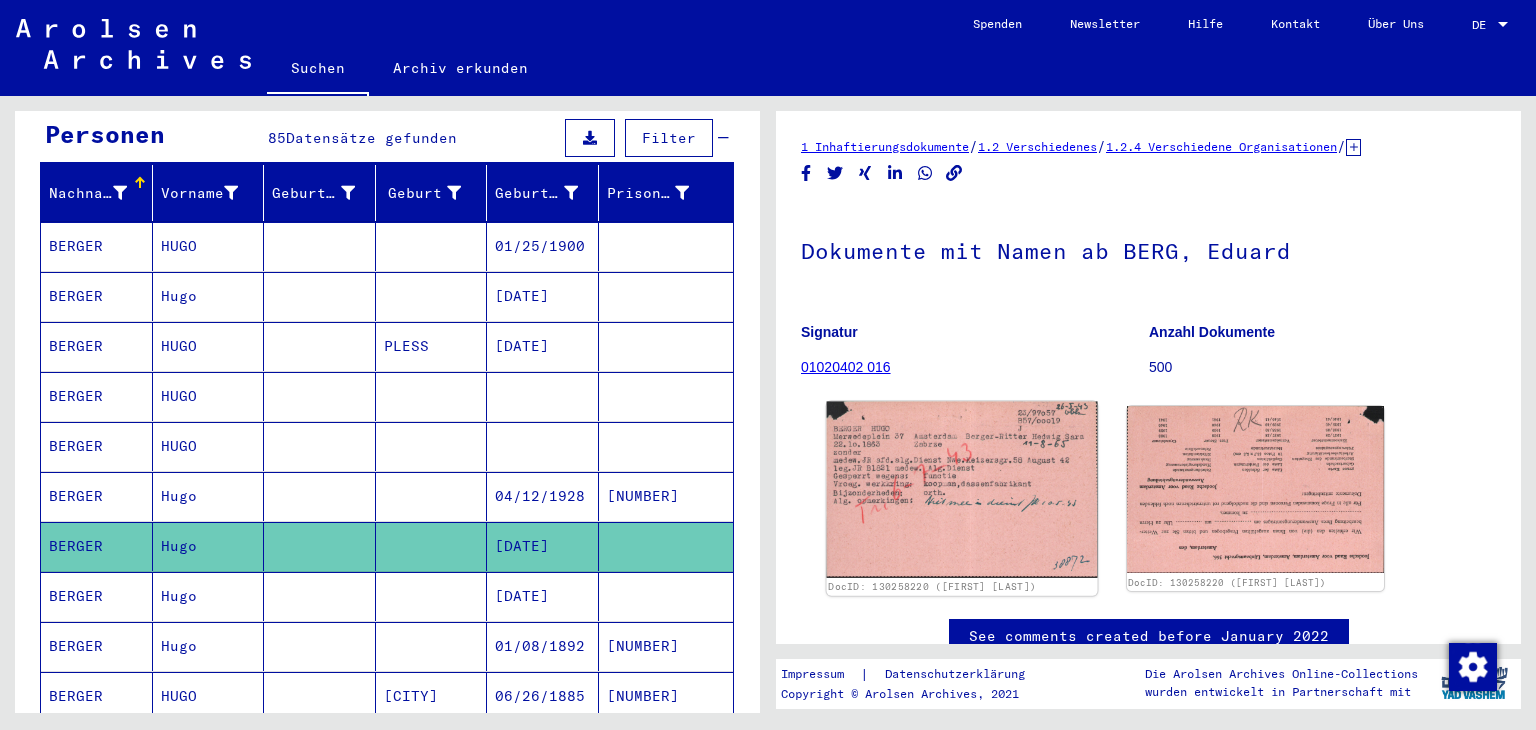 click 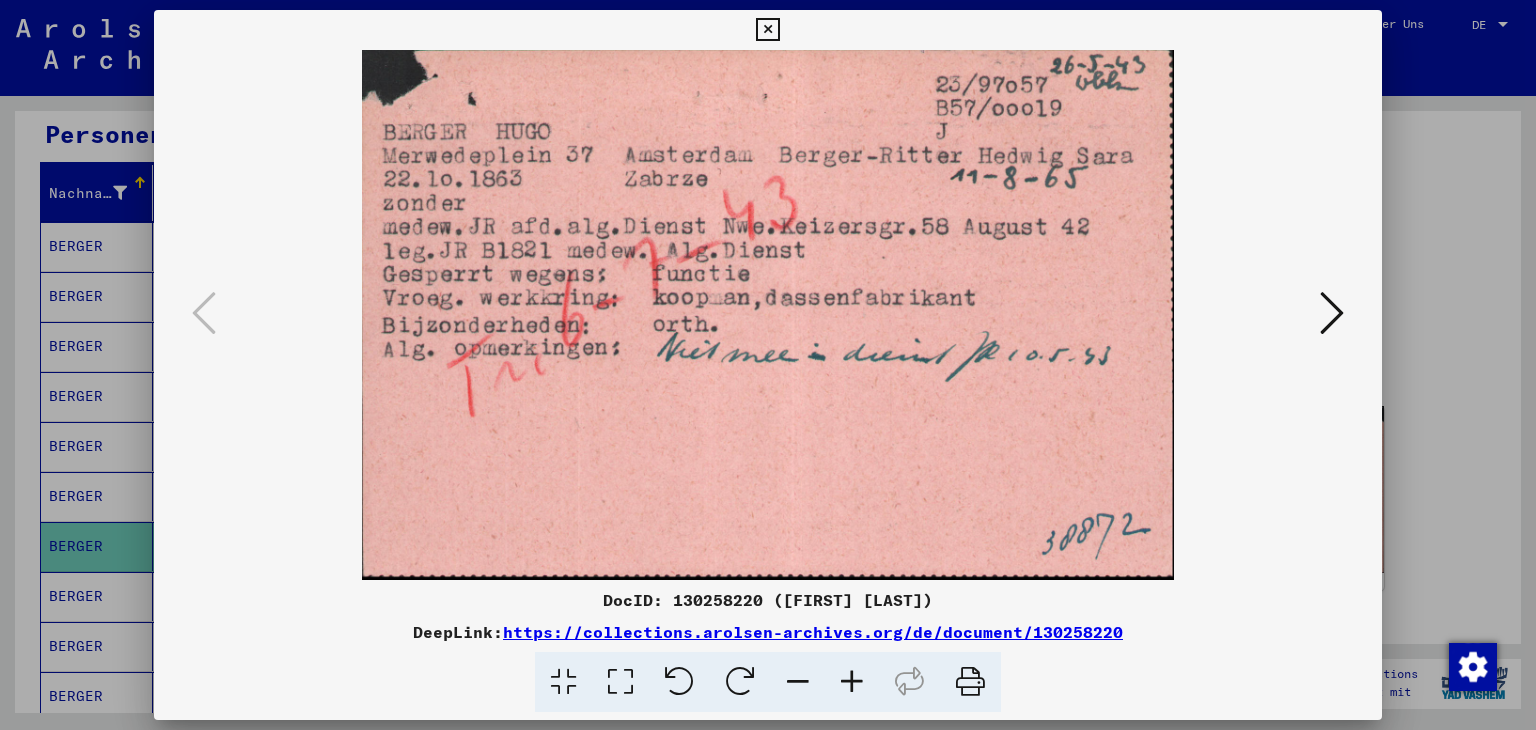 click at bounding box center [1332, 313] 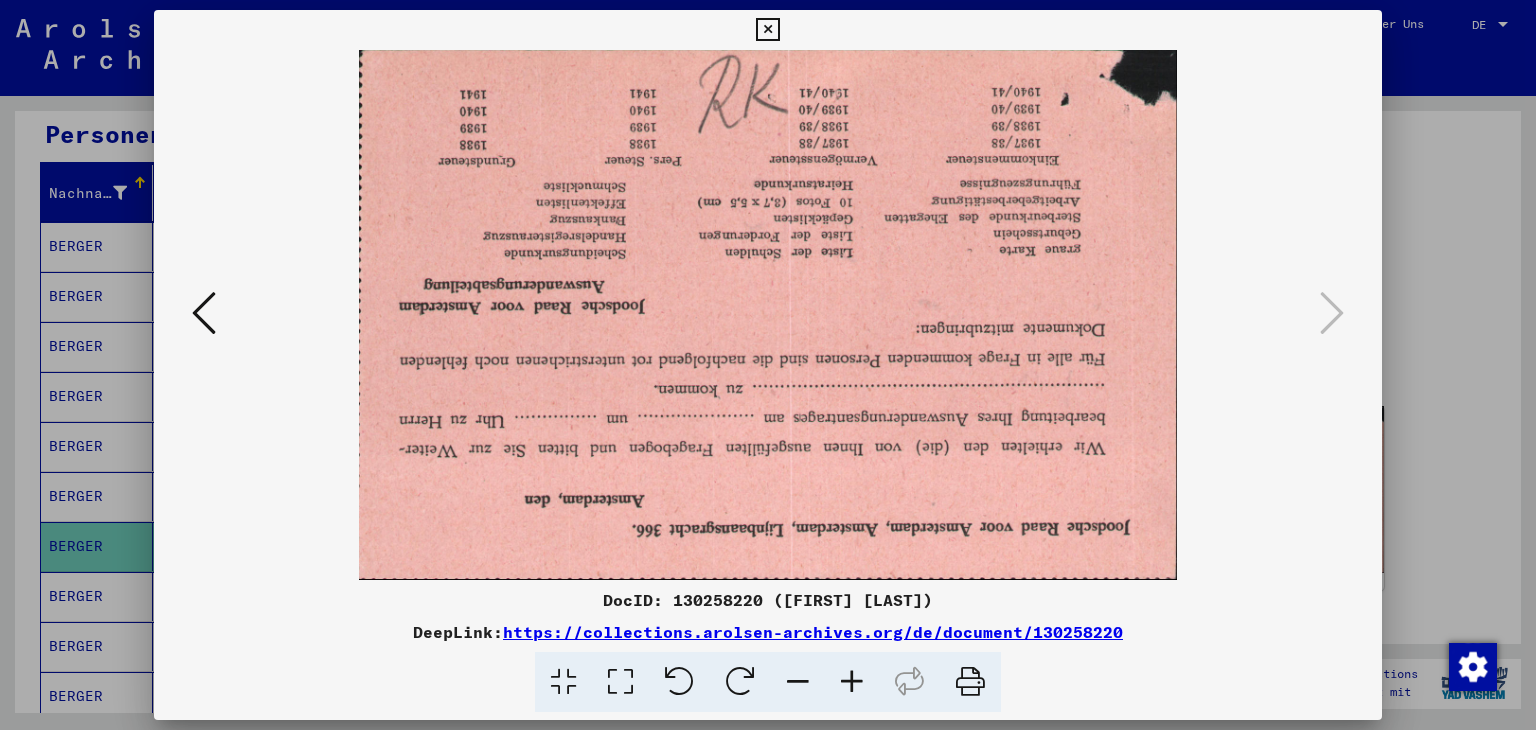 drag, startPoint x: 203, startPoint y: 311, endPoint x: 228, endPoint y: 319, distance: 26.24881 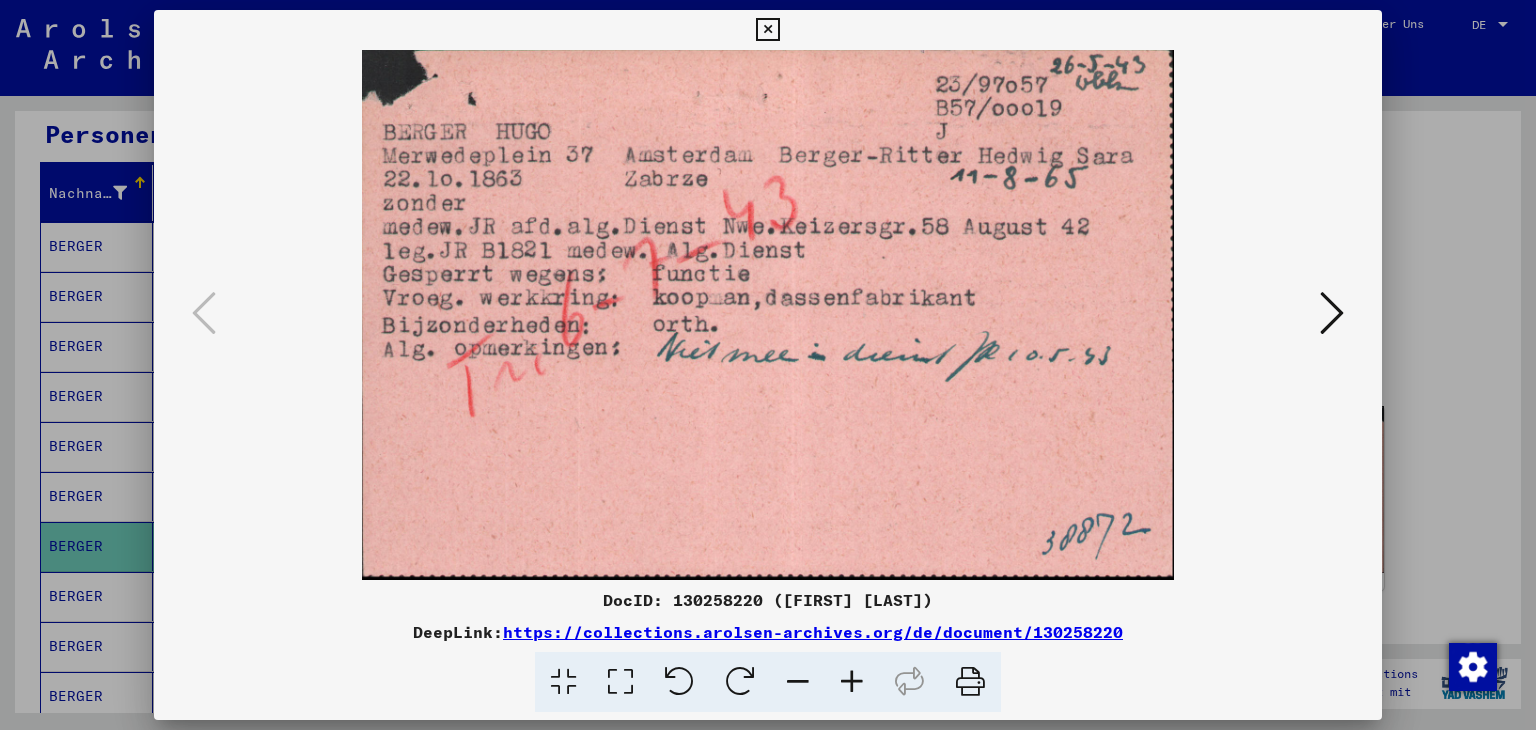 click at bounding box center [767, 30] 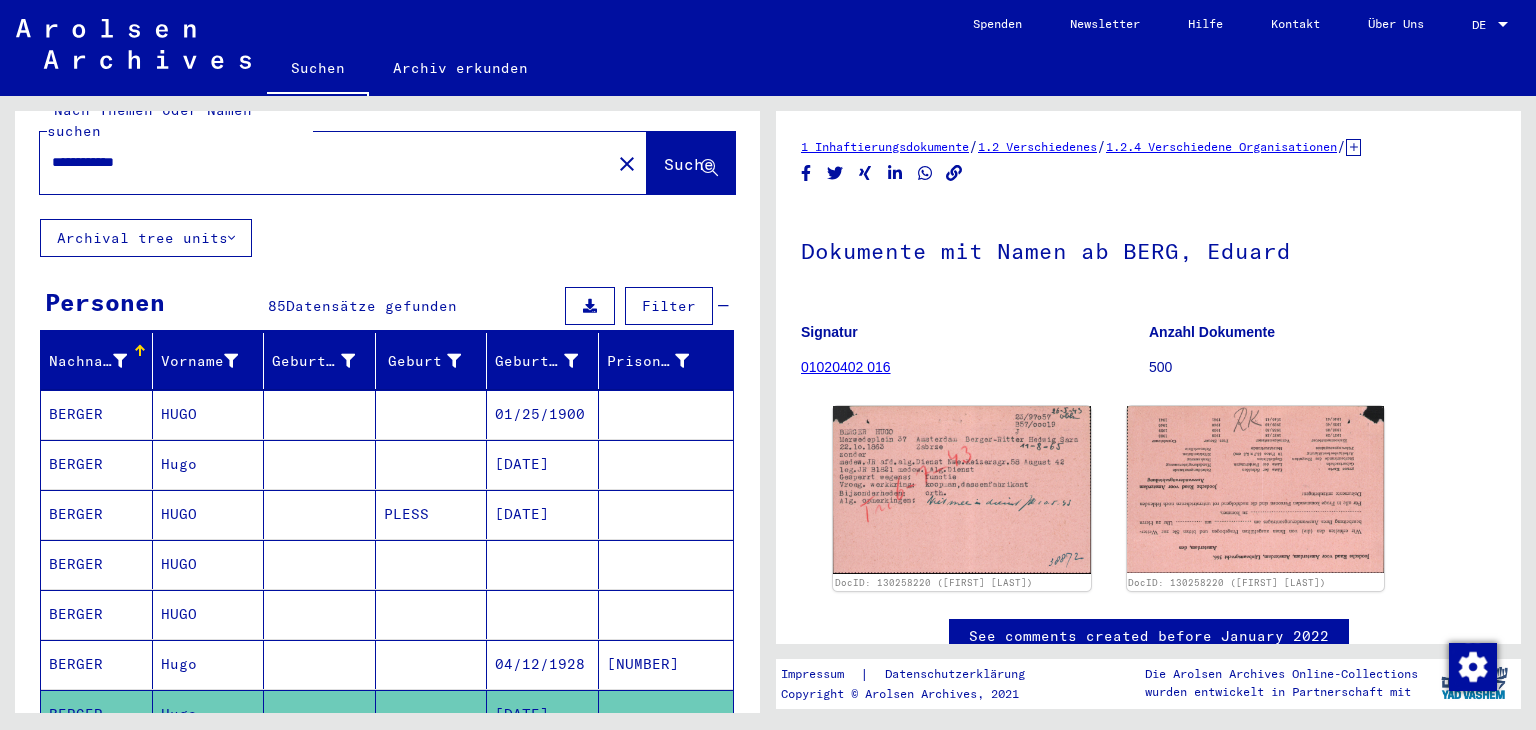 scroll, scrollTop: 0, scrollLeft: 0, axis: both 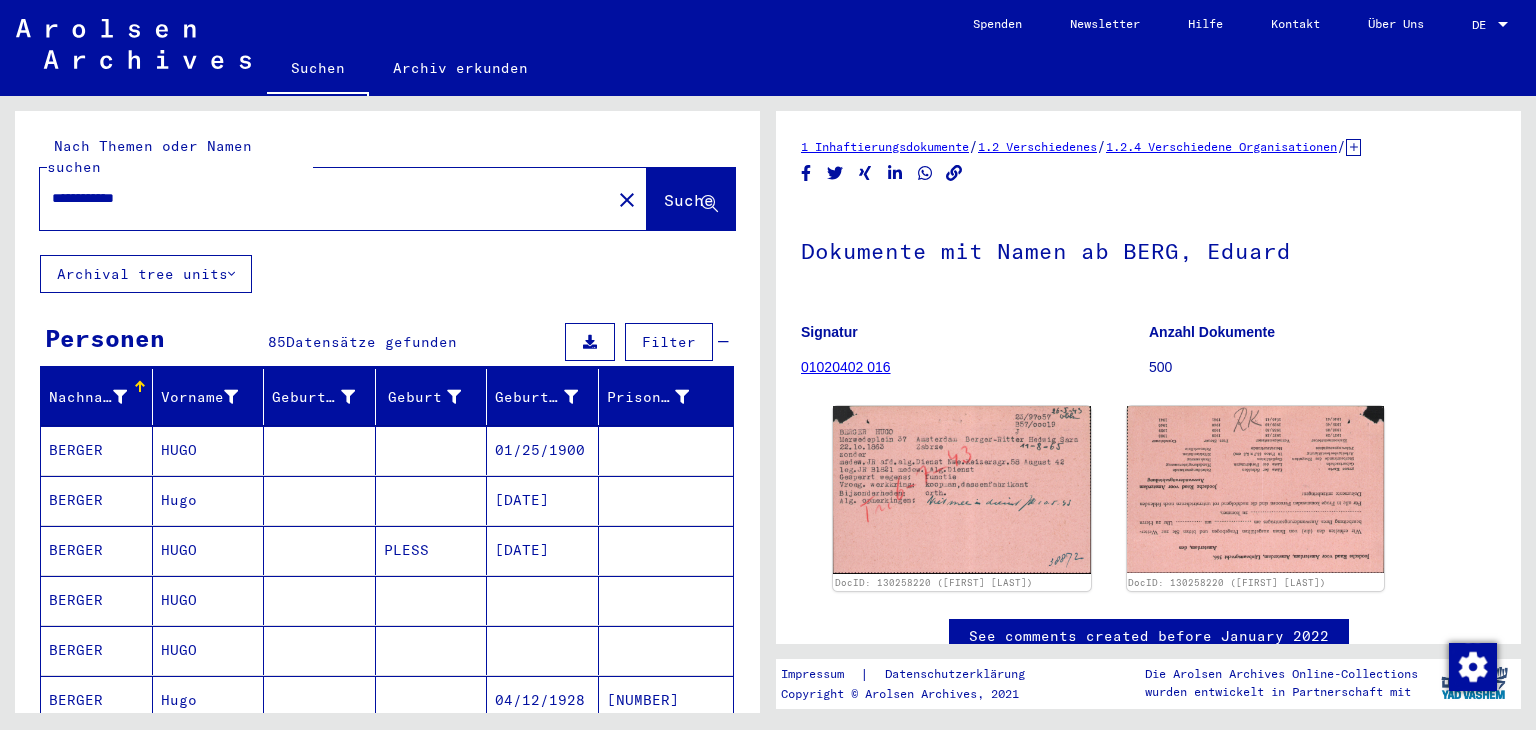 drag, startPoint x: 184, startPoint y: 182, endPoint x: 0, endPoint y: 177, distance: 184.06792 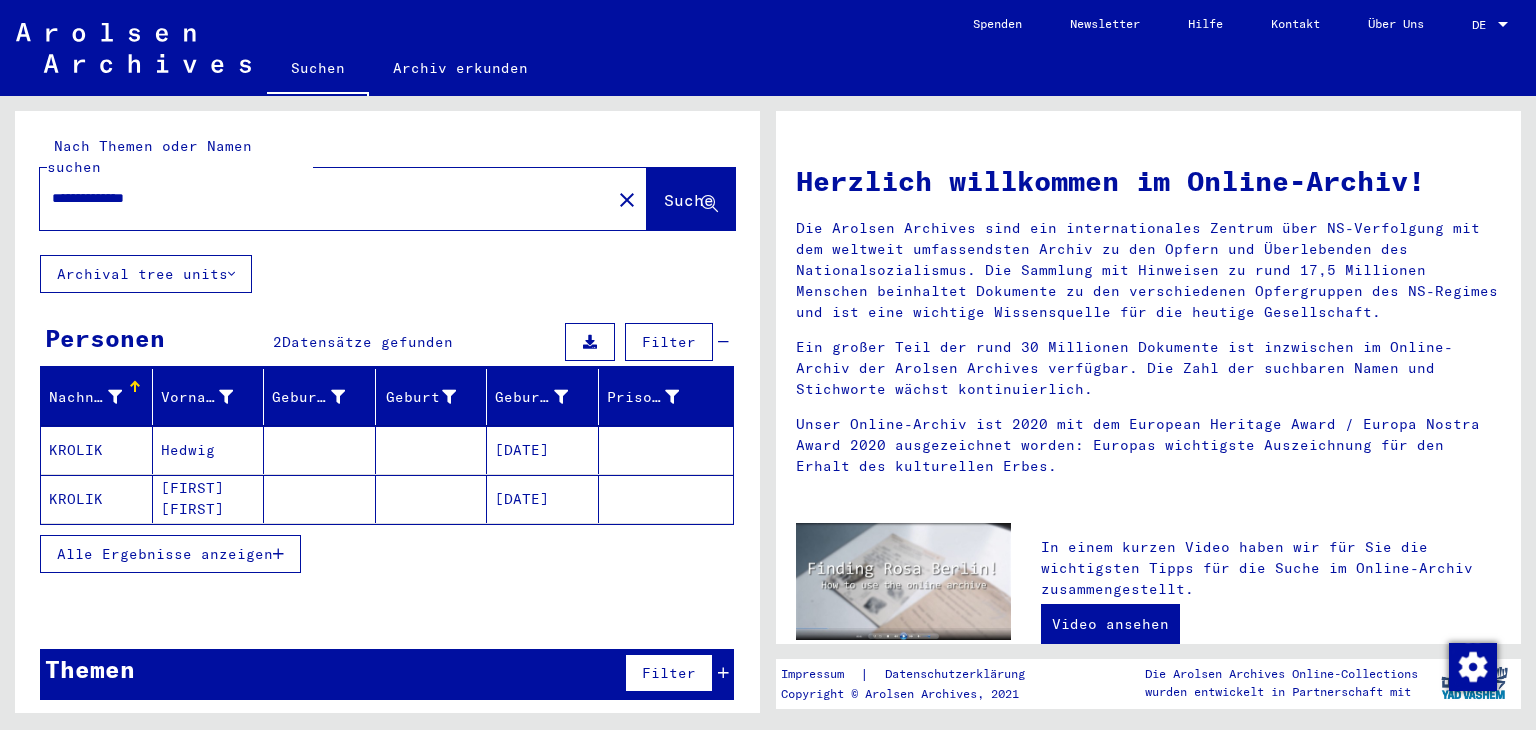 click on "Hedwig" at bounding box center [209, 499] 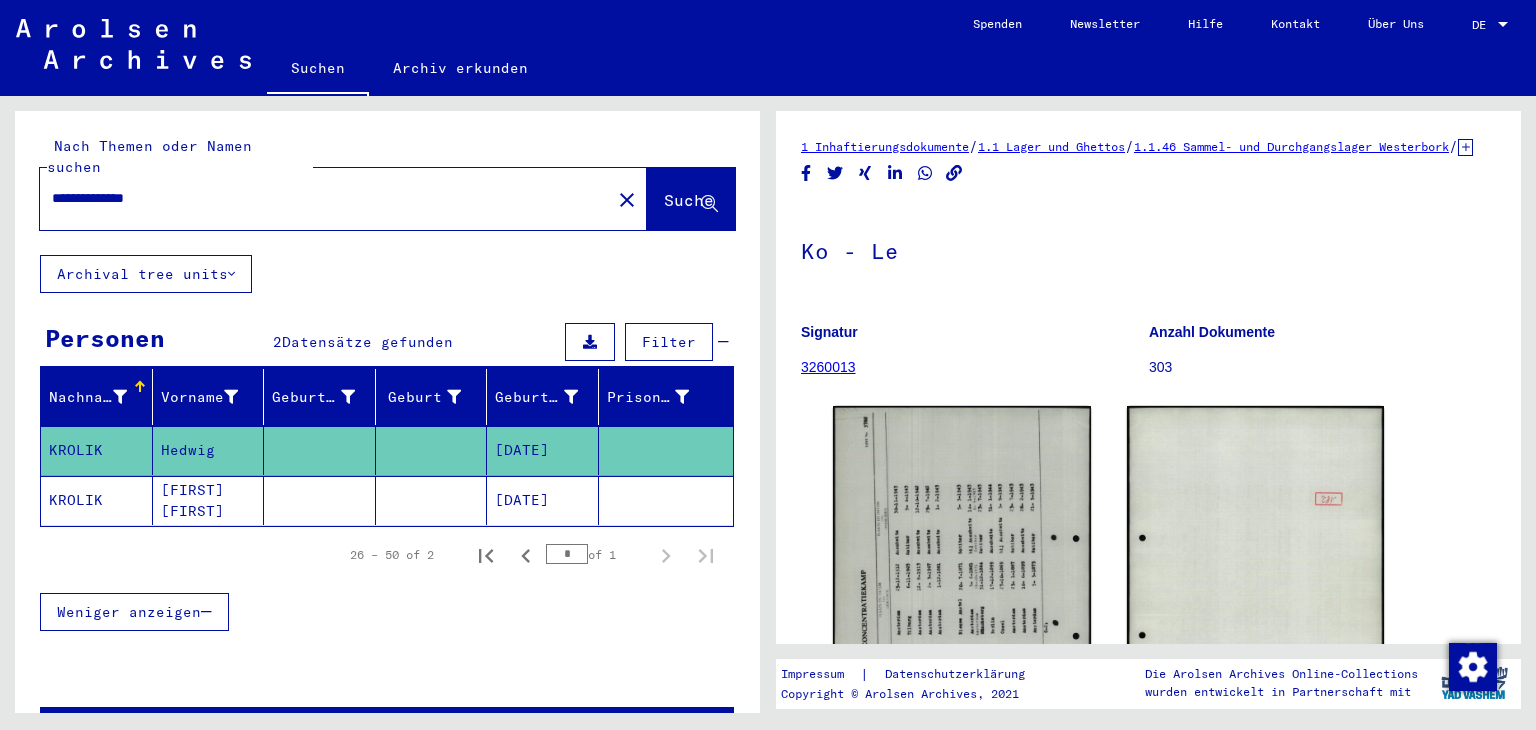 click on "[FIRST] [FIRST]" 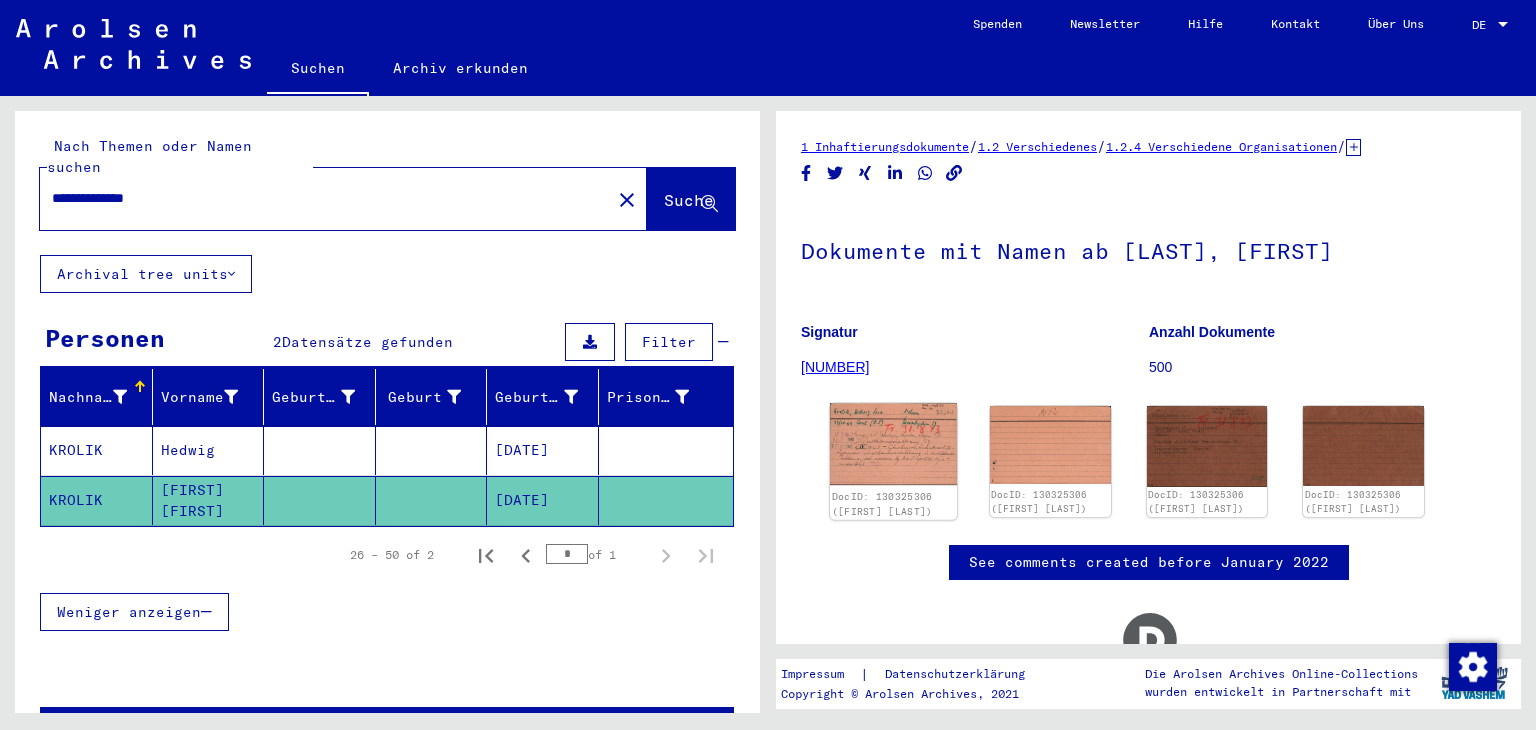 click 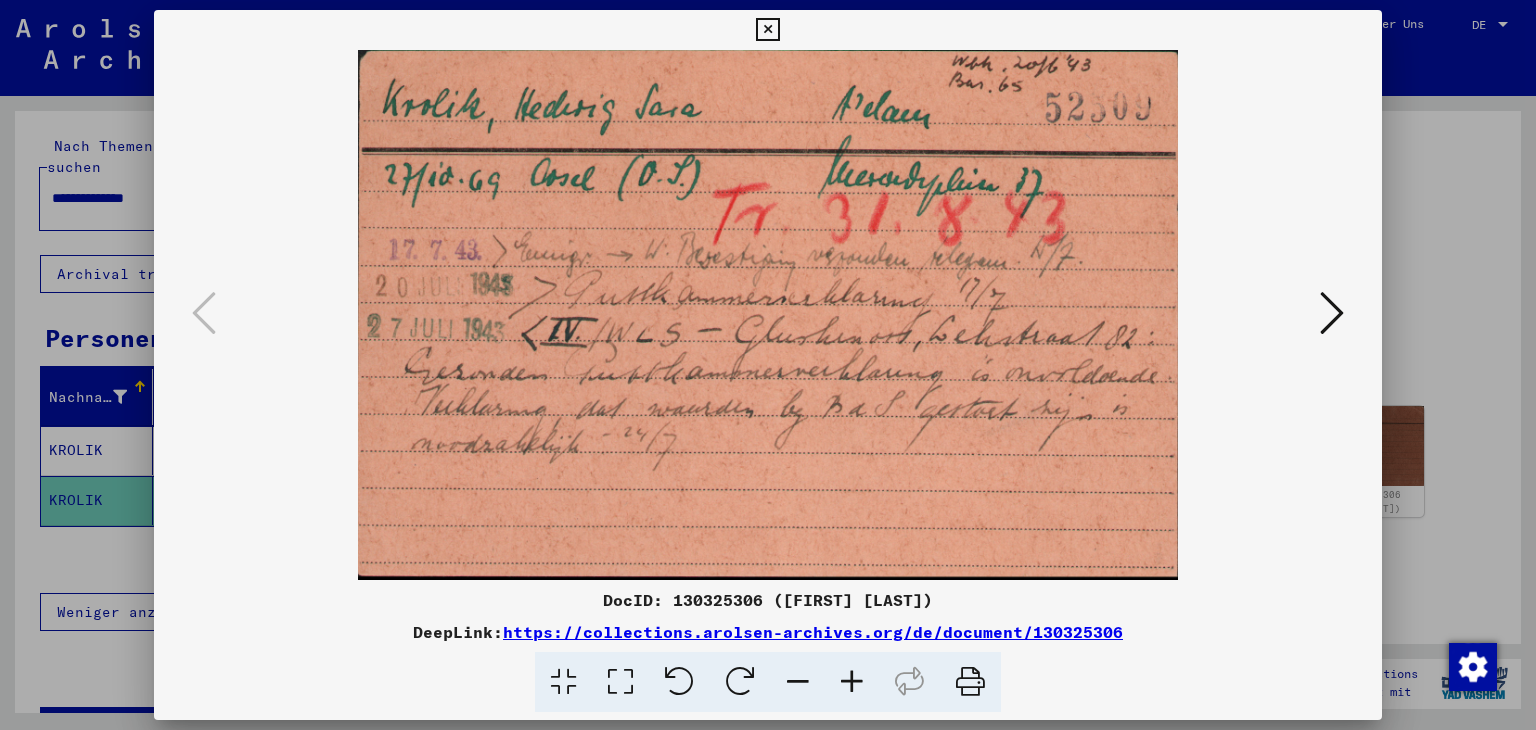 click at bounding box center [767, 30] 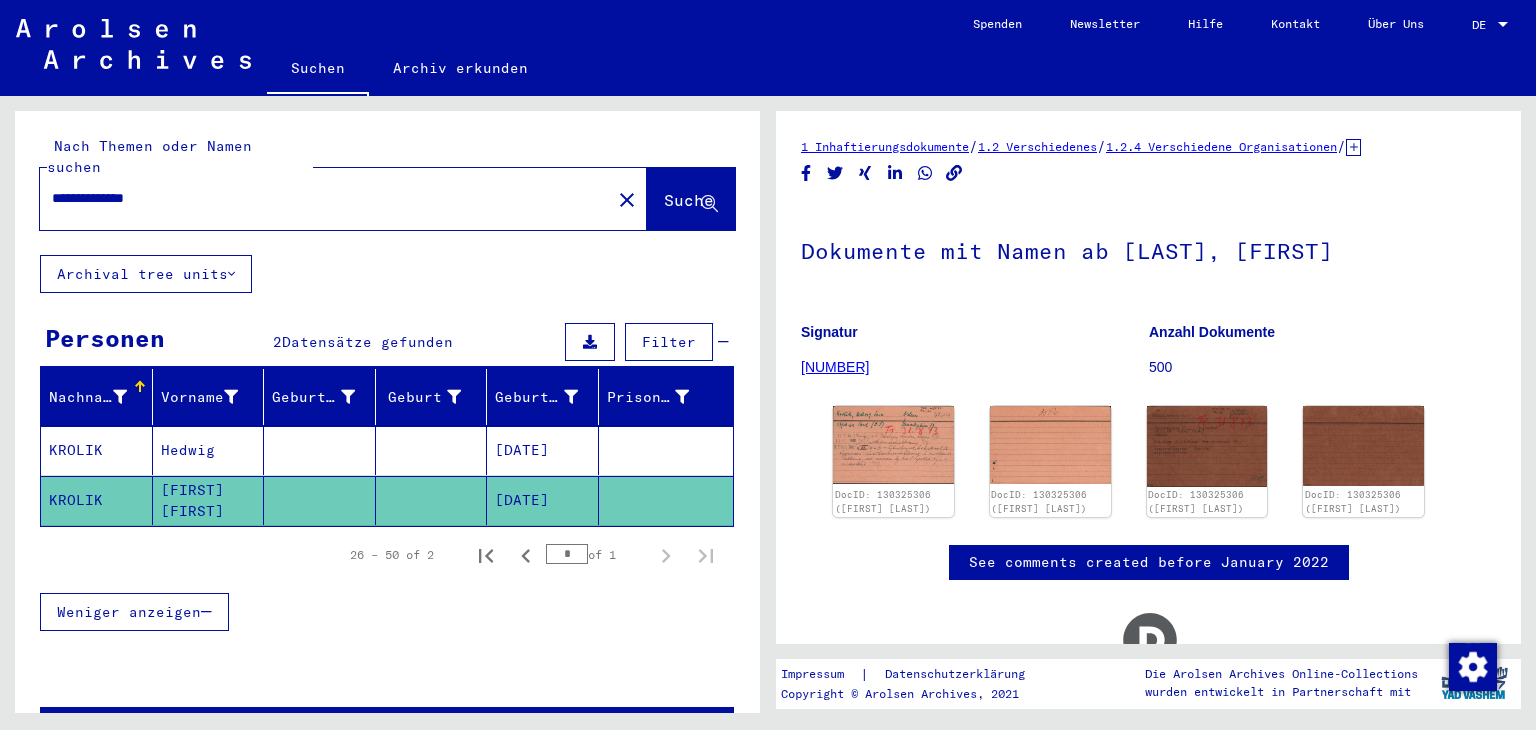 drag, startPoint x: 165, startPoint y: 175, endPoint x: 0, endPoint y: 162, distance: 165.51132 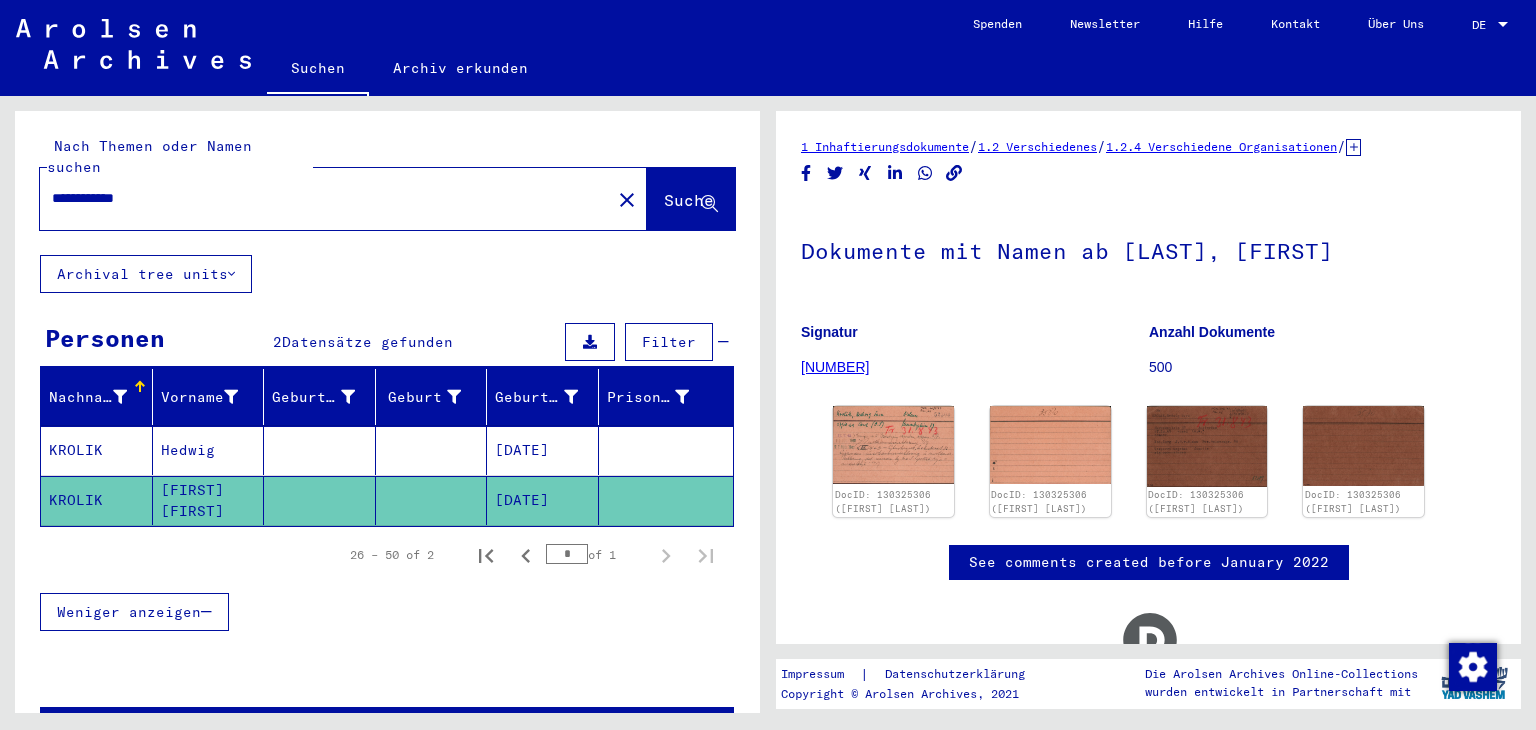 type on "**********" 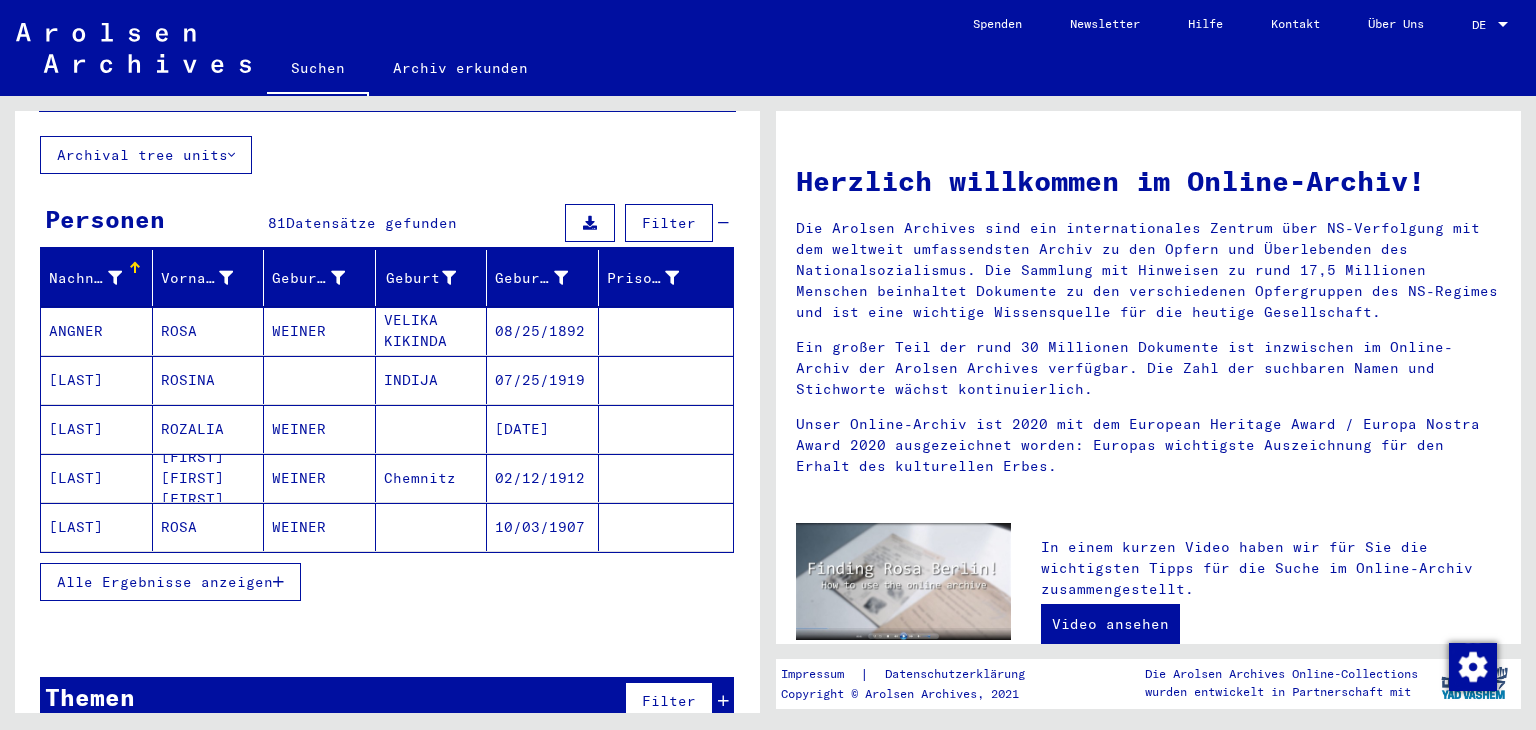 scroll, scrollTop: 129, scrollLeft: 0, axis: vertical 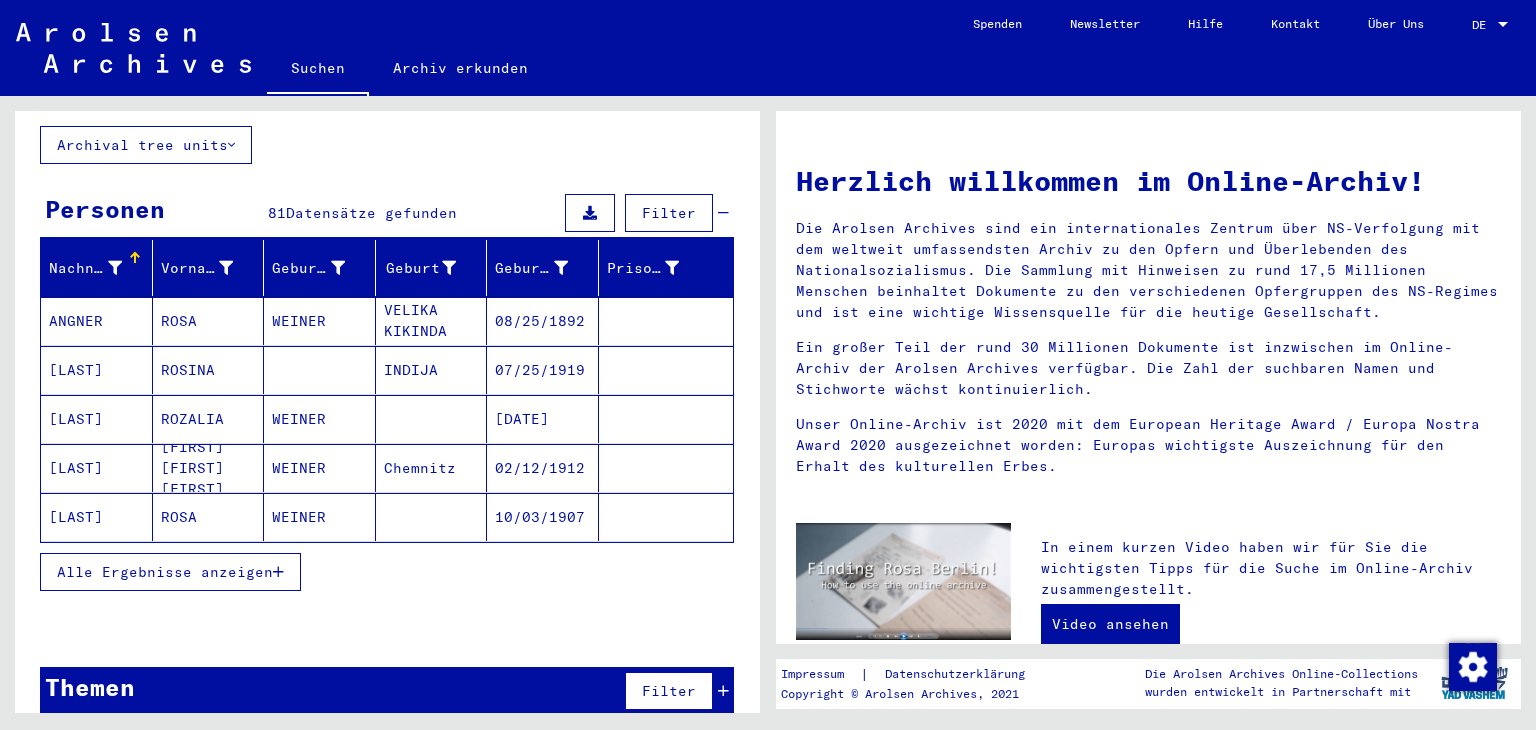 click on "Alle Ergebnisse anzeigen" at bounding box center (165, 572) 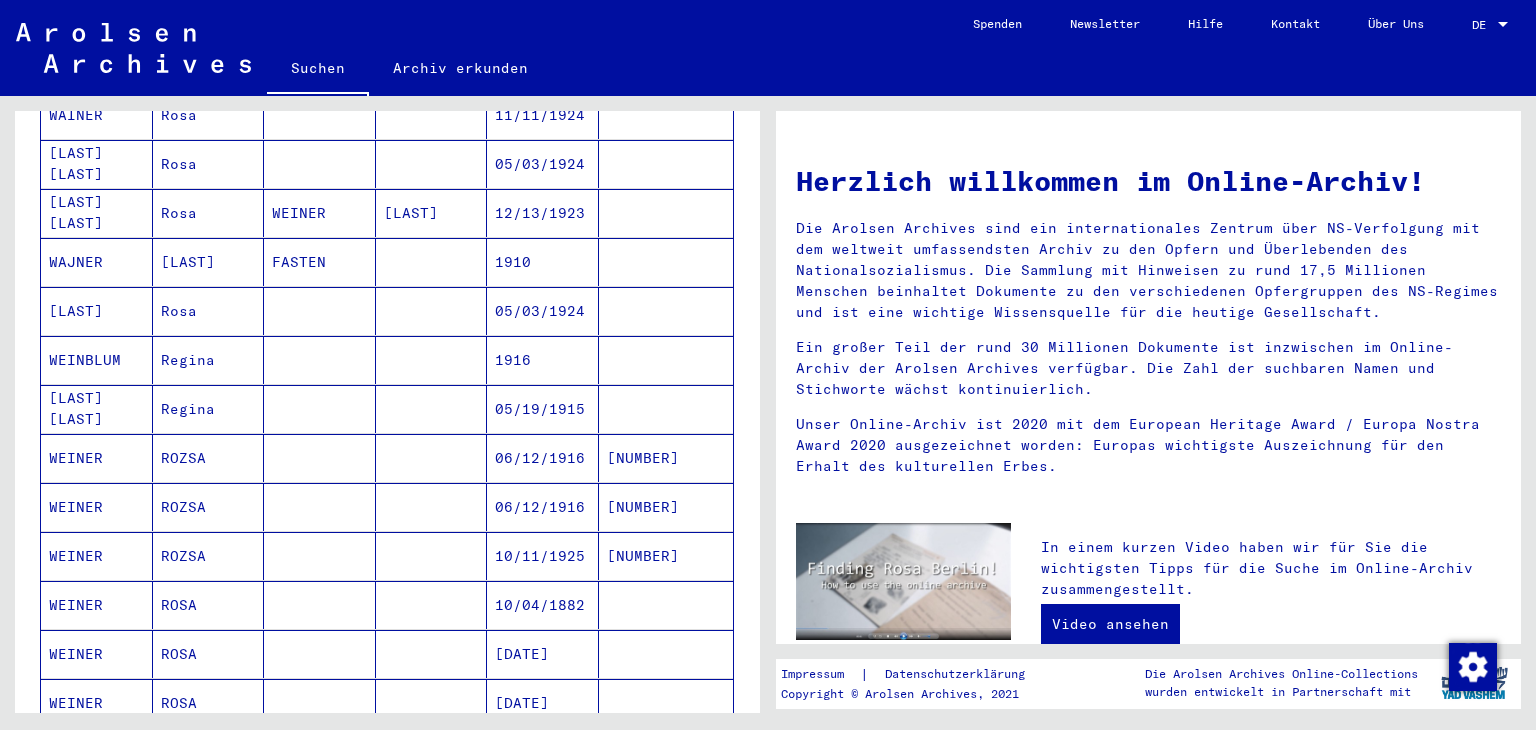 scroll, scrollTop: 729, scrollLeft: 0, axis: vertical 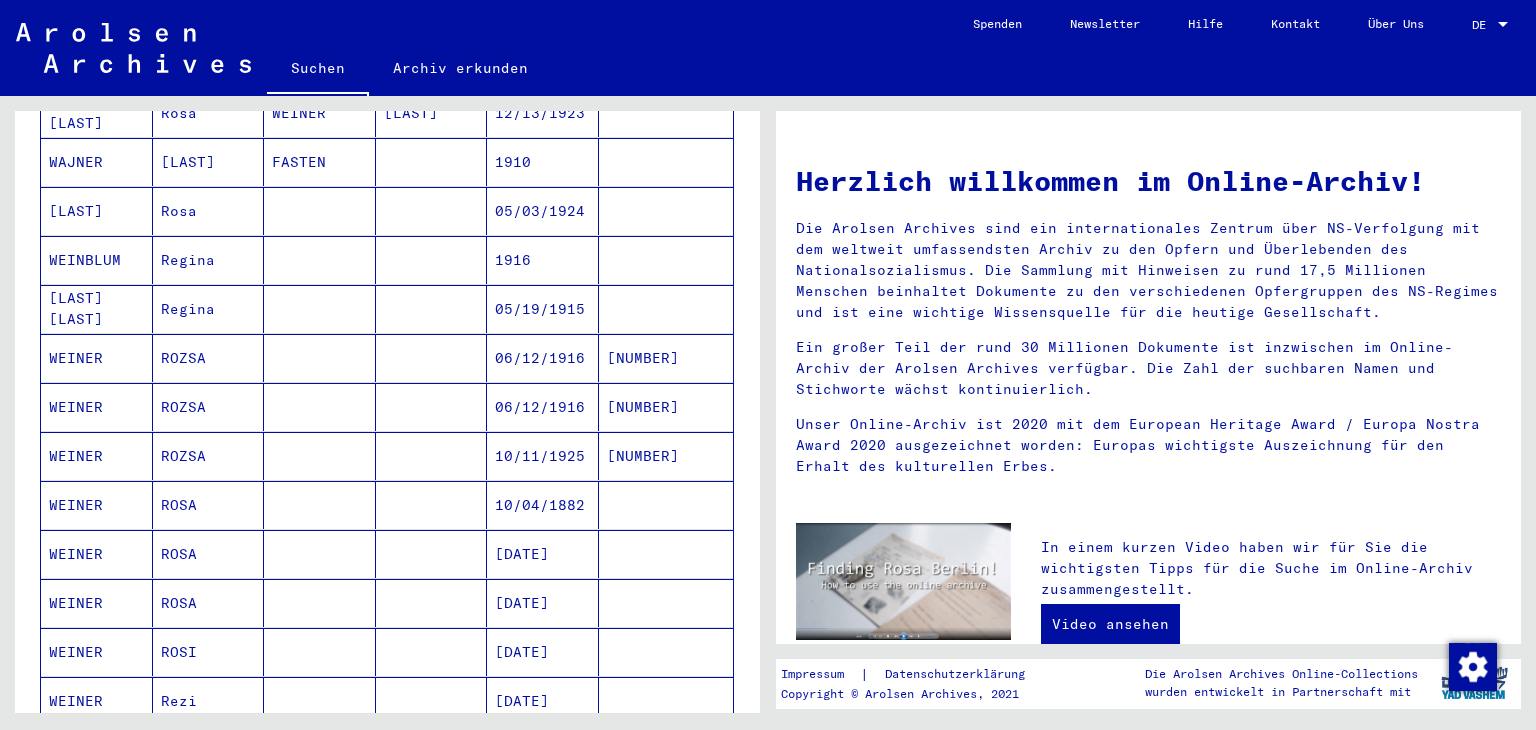 click on "Rezi" at bounding box center (209, 750) 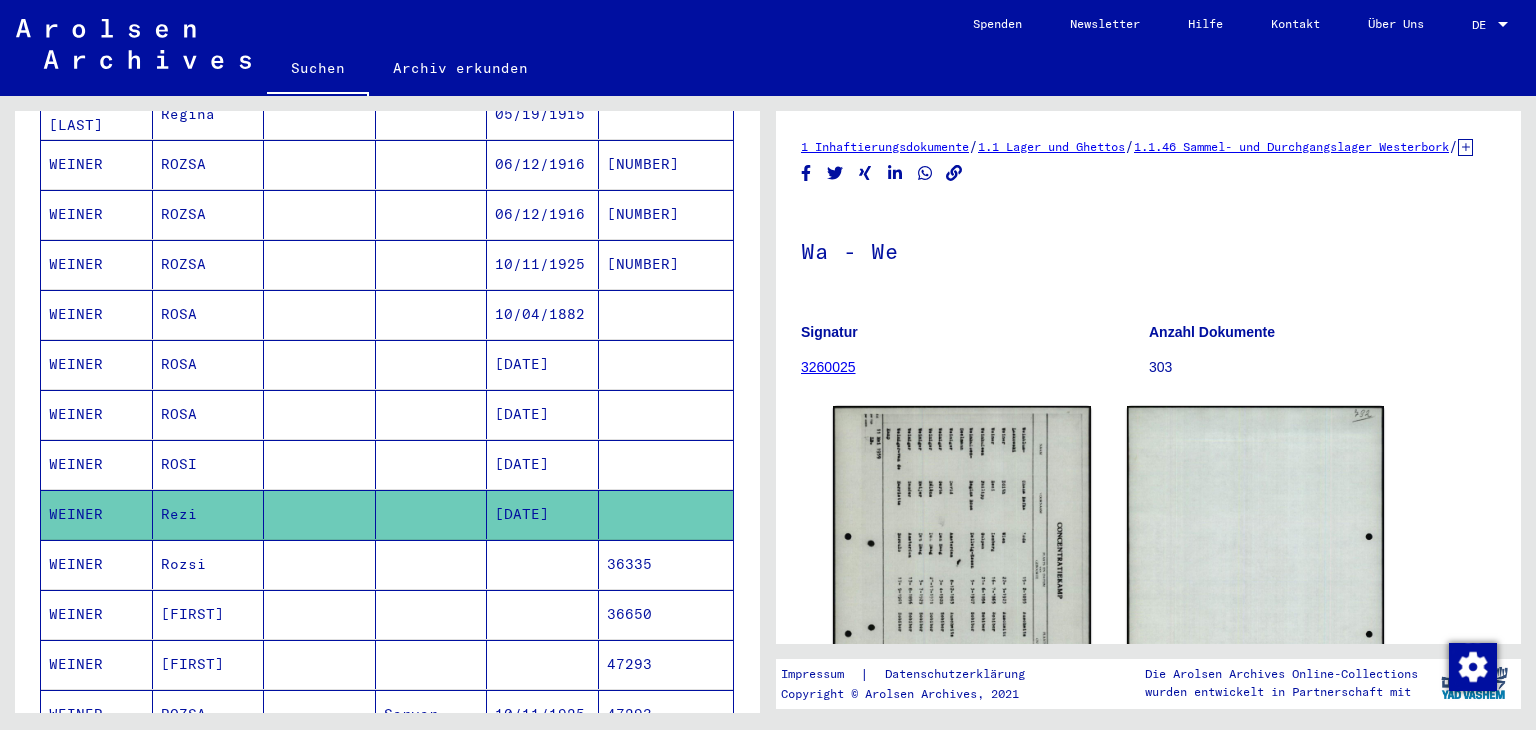 scroll, scrollTop: 1036, scrollLeft: 0, axis: vertical 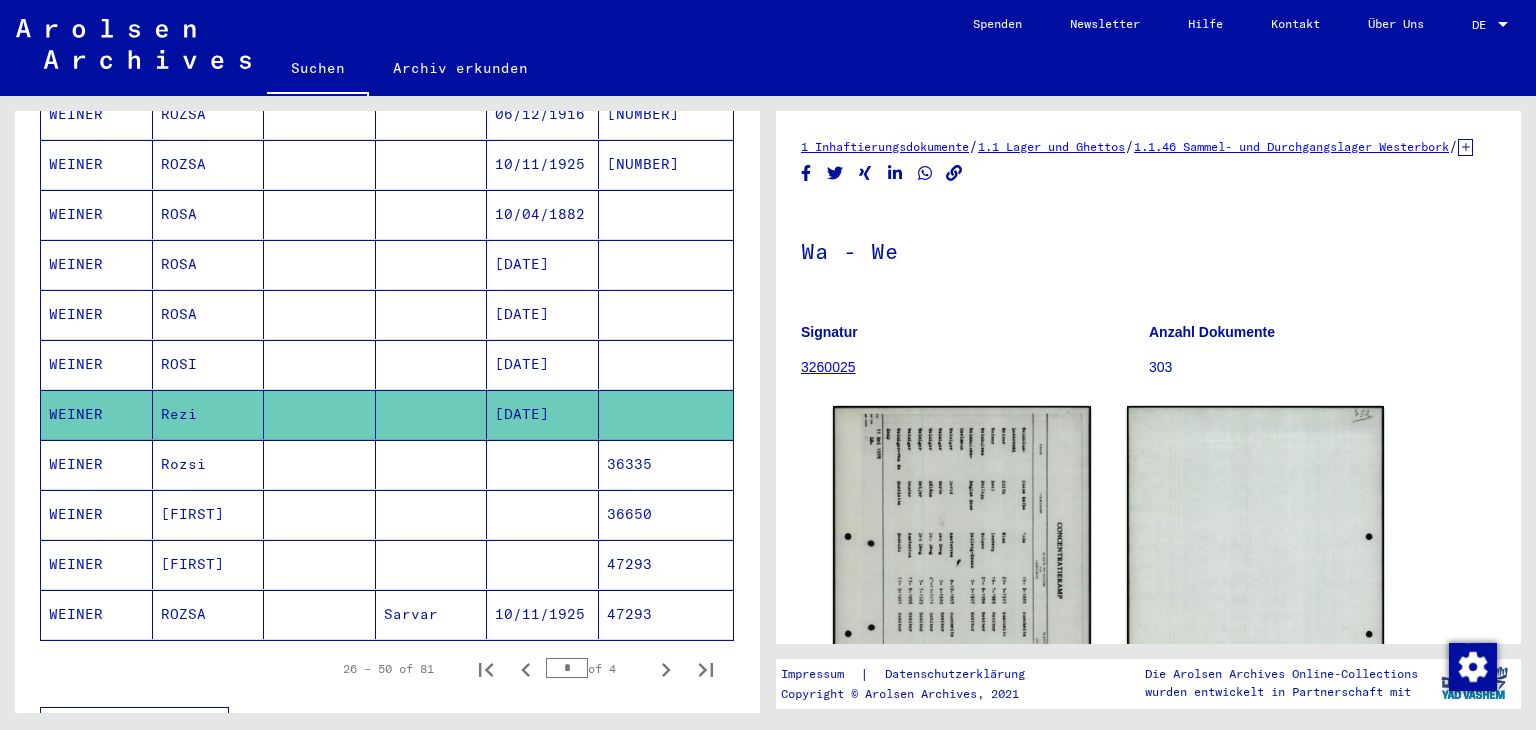 click on "Rozsi" at bounding box center [209, 514] 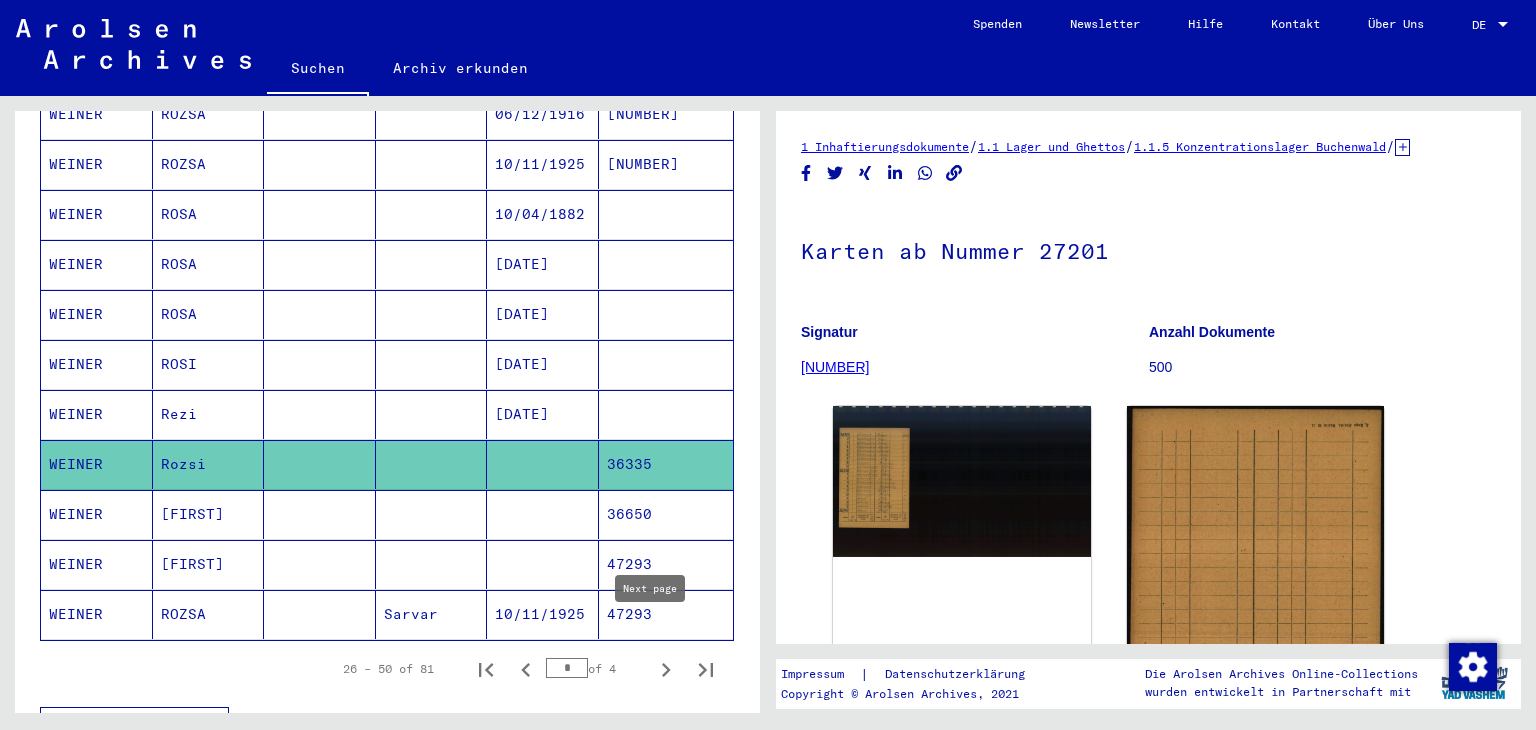 click 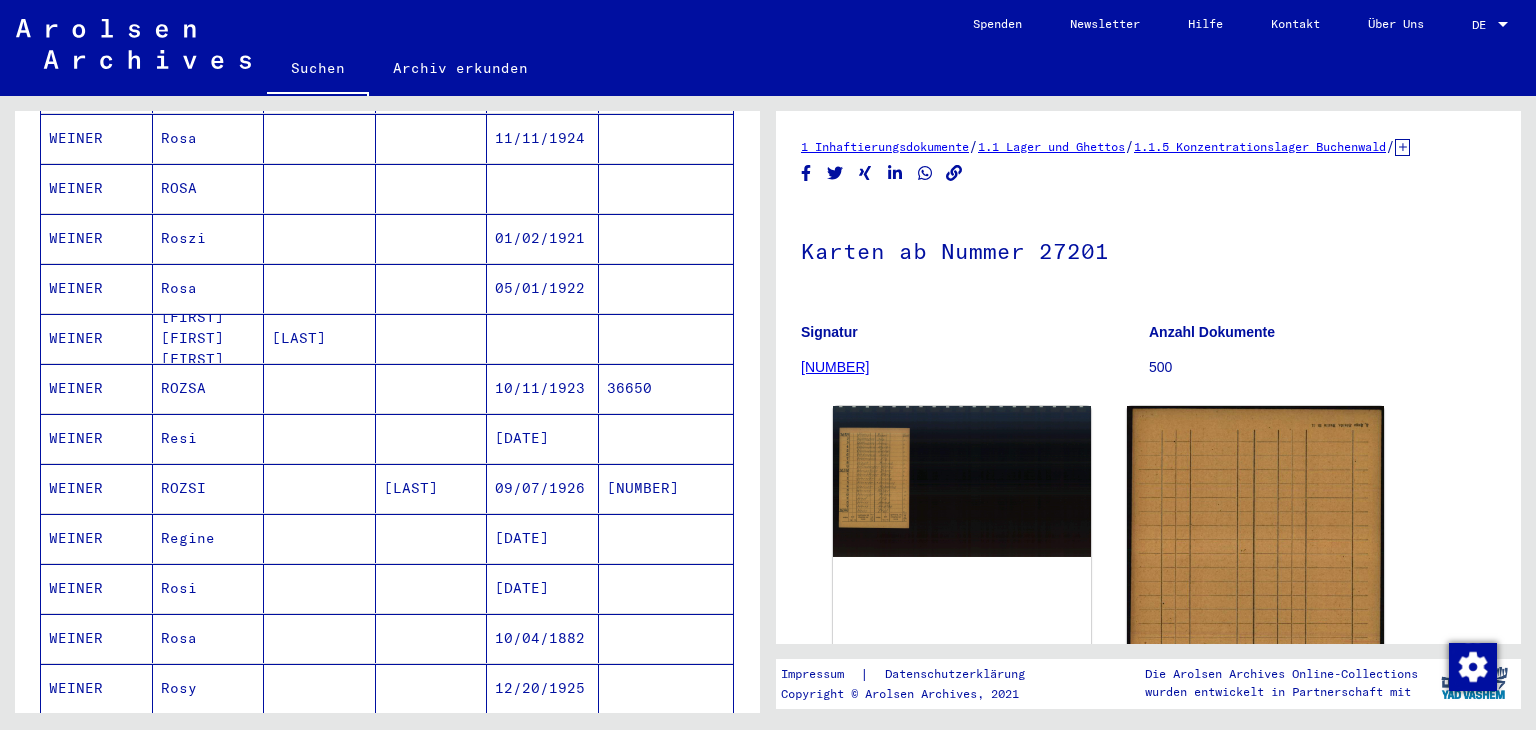 scroll, scrollTop: 636, scrollLeft: 0, axis: vertical 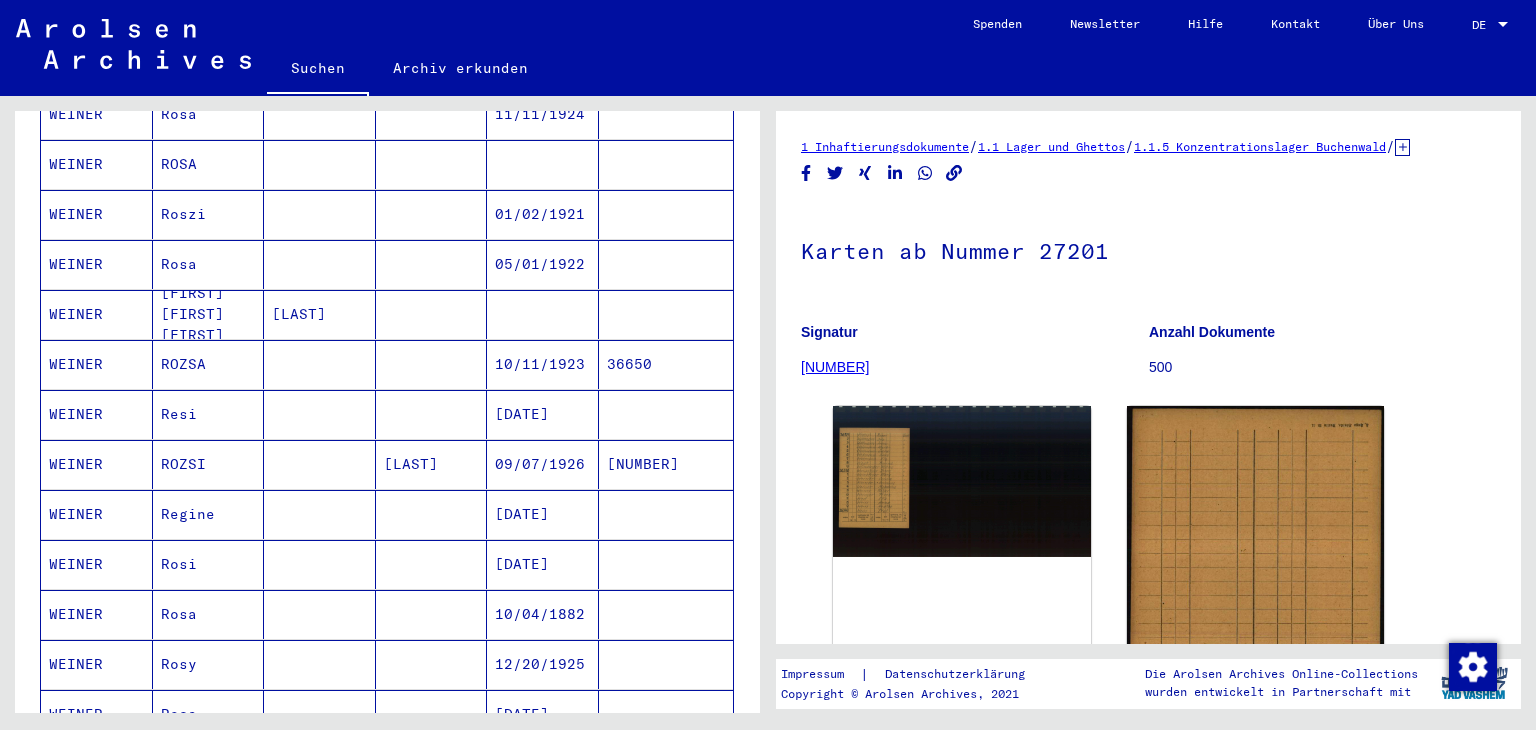 click on "Resi" at bounding box center (209, 464) 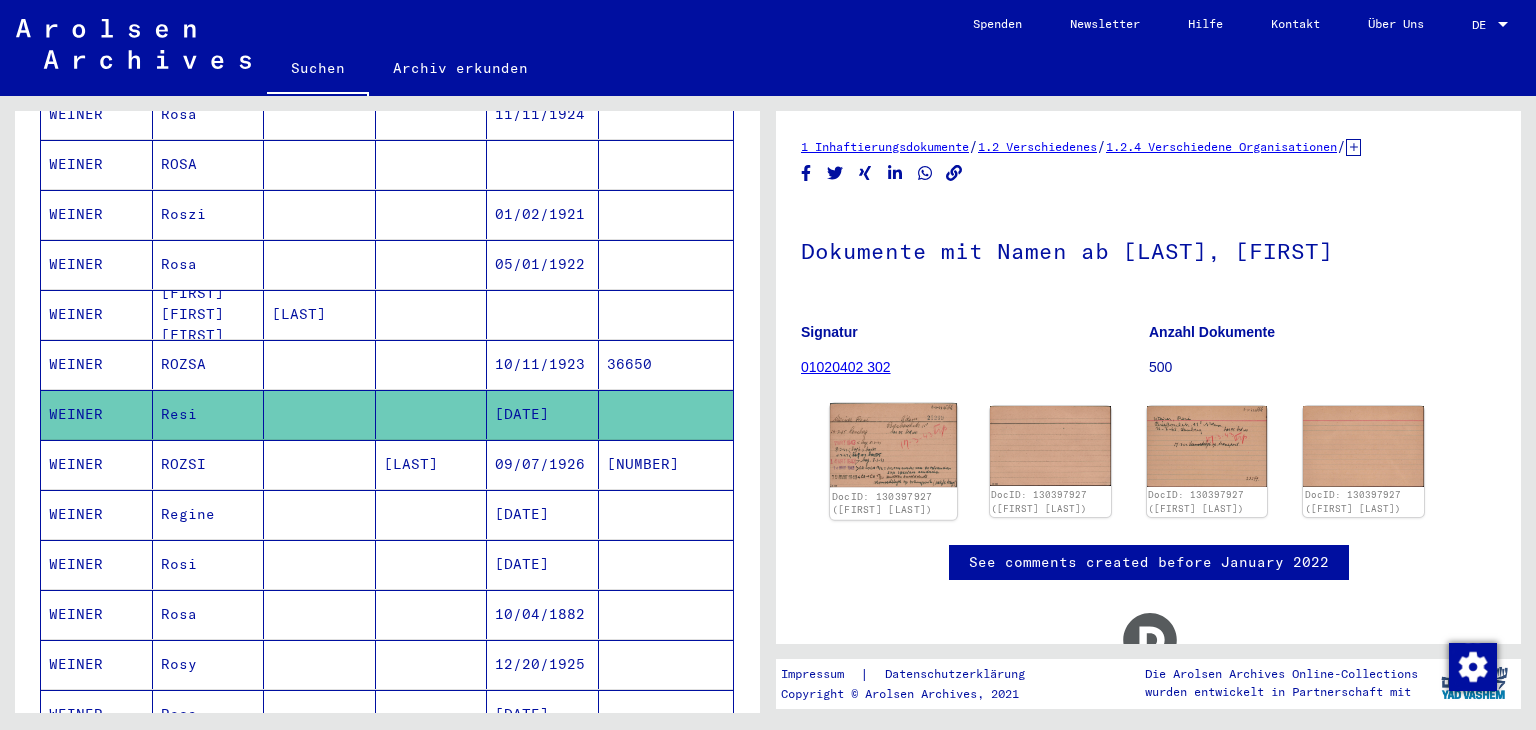 click 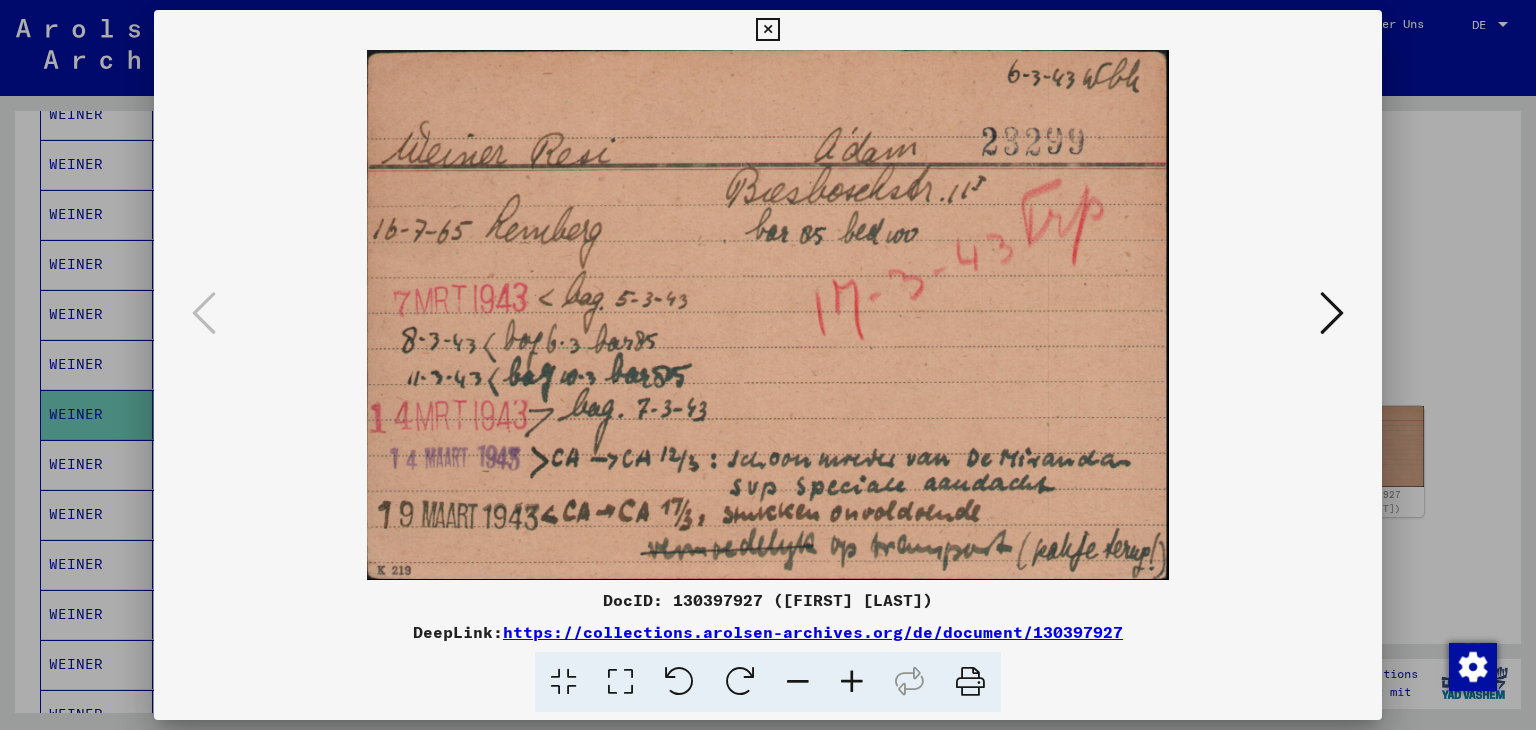 click at bounding box center (1332, 313) 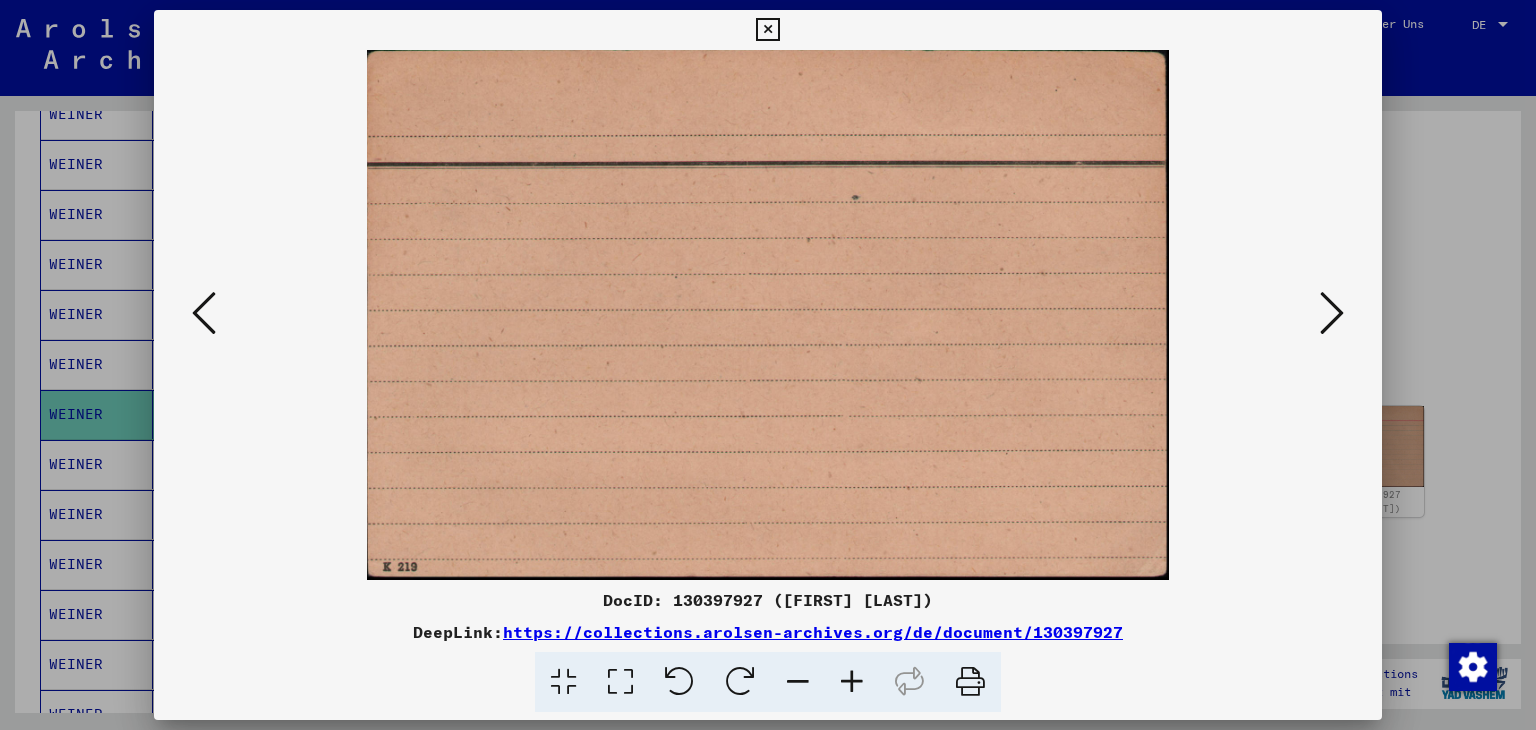 click at bounding box center (204, 313) 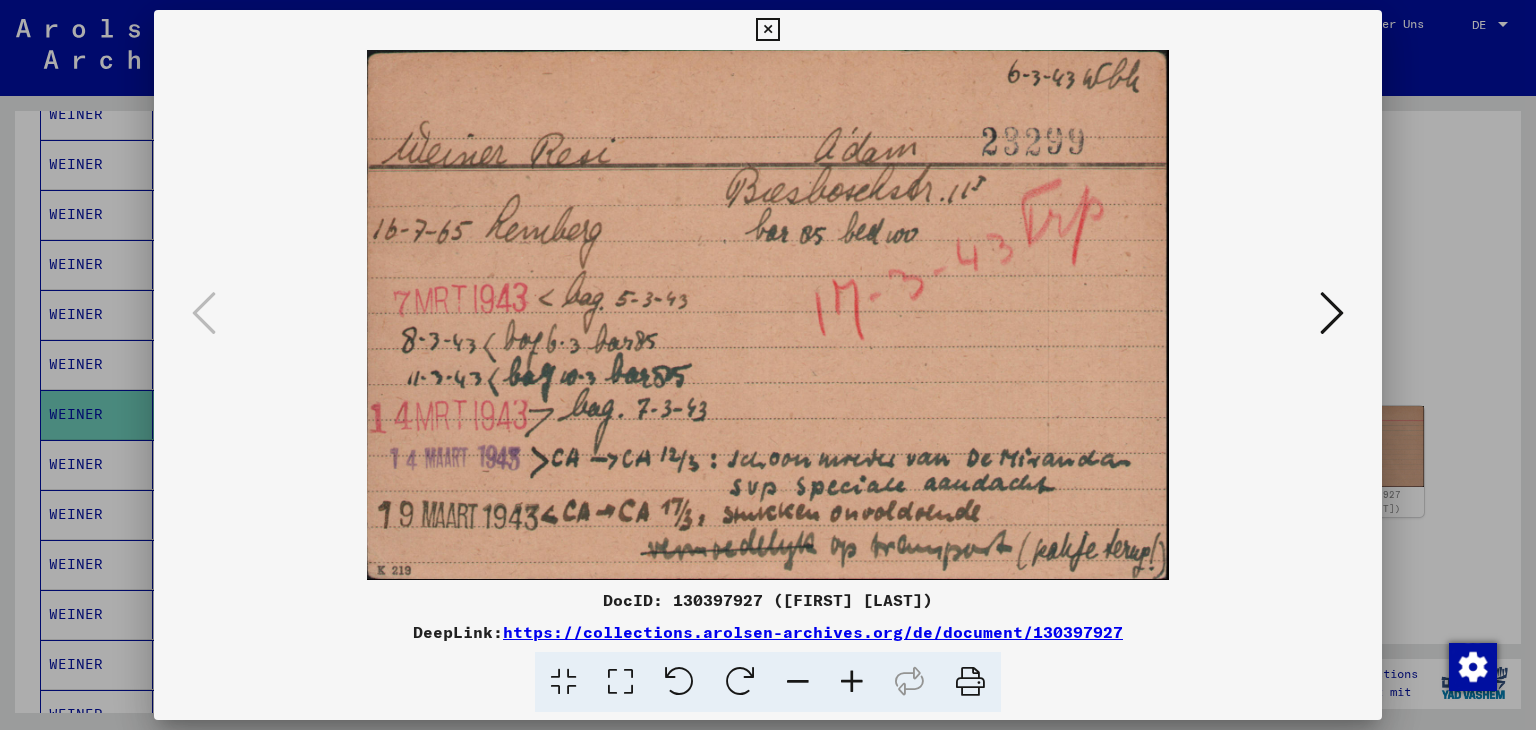 click at bounding box center (1332, 313) 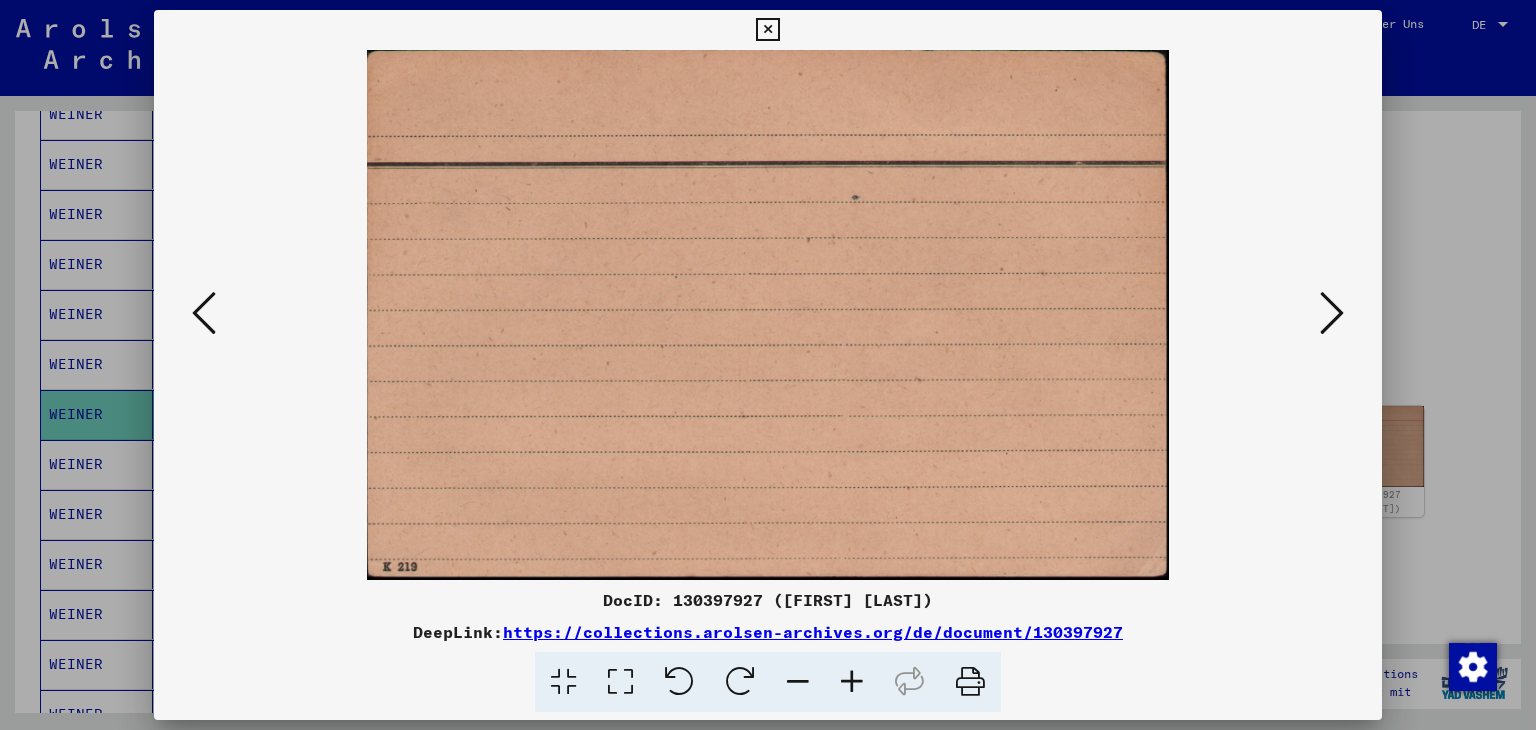 click at bounding box center (1332, 313) 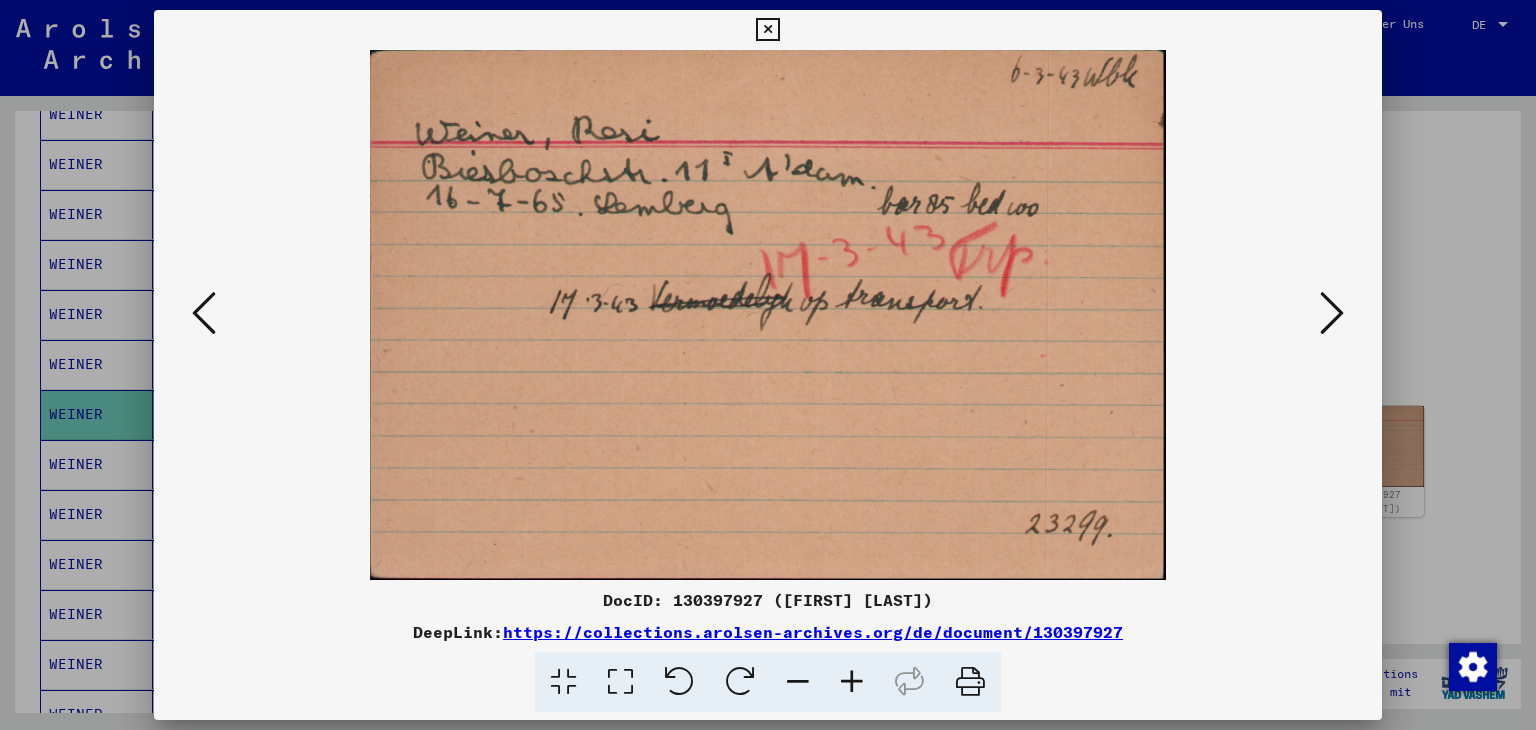 click at bounding box center [1332, 313] 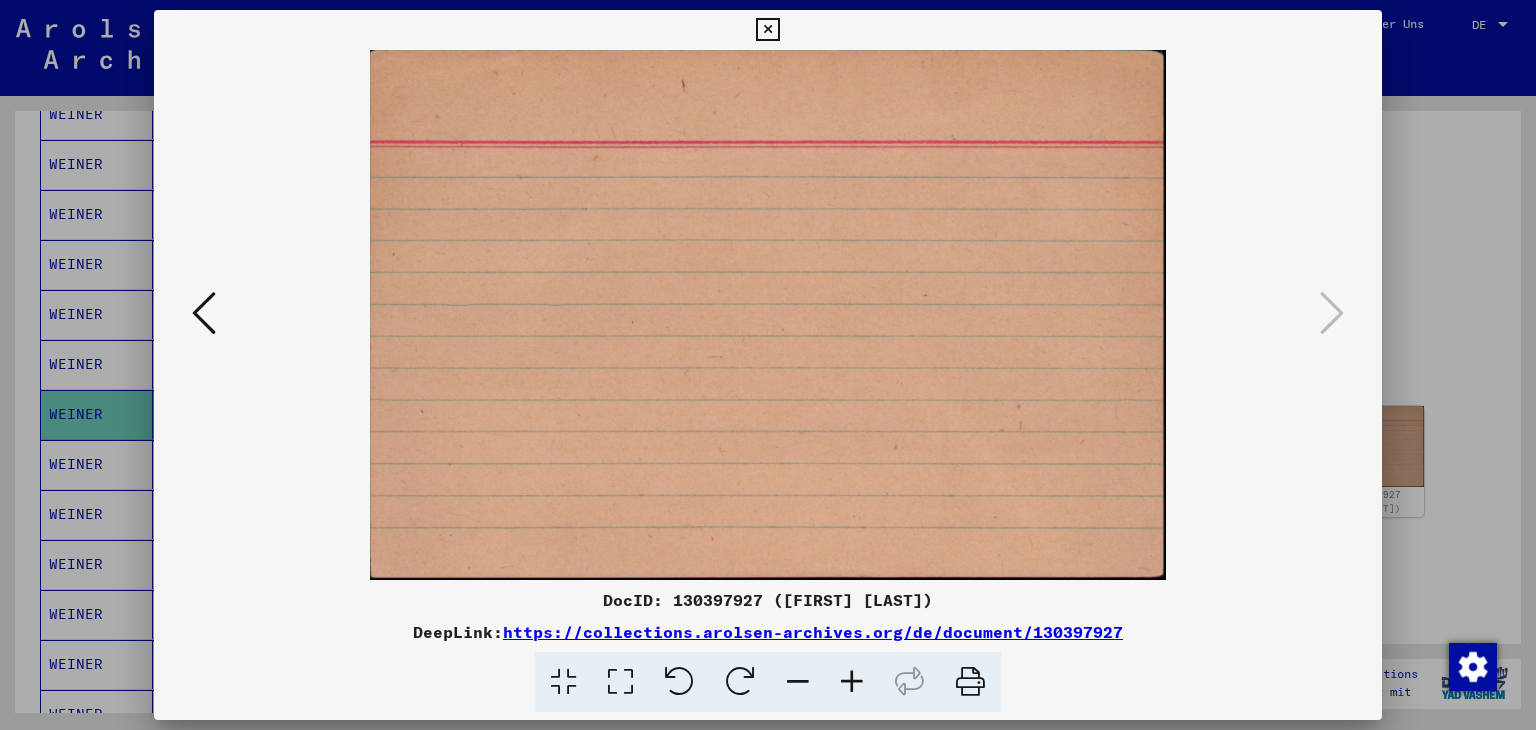 click at bounding box center [204, 314] 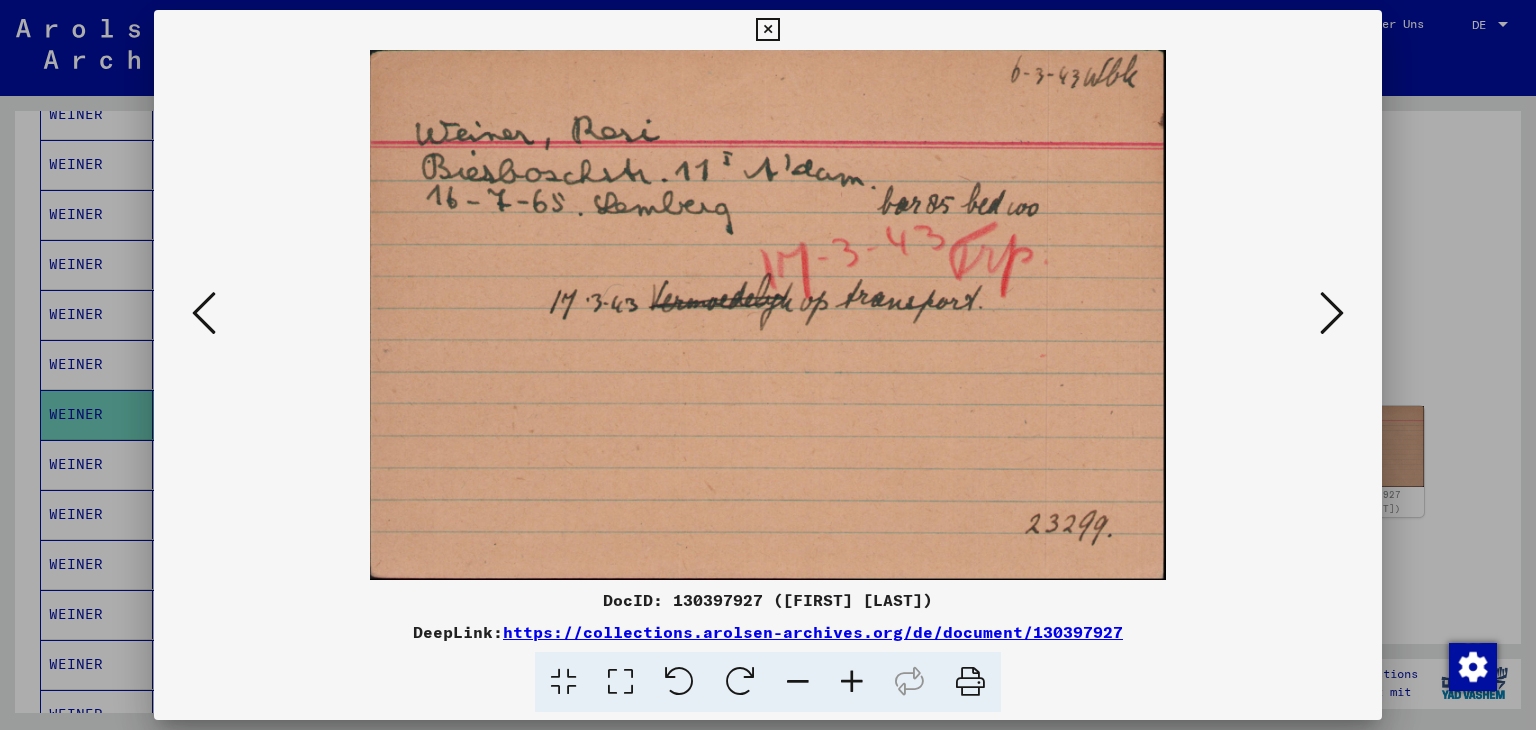 click at bounding box center (204, 314) 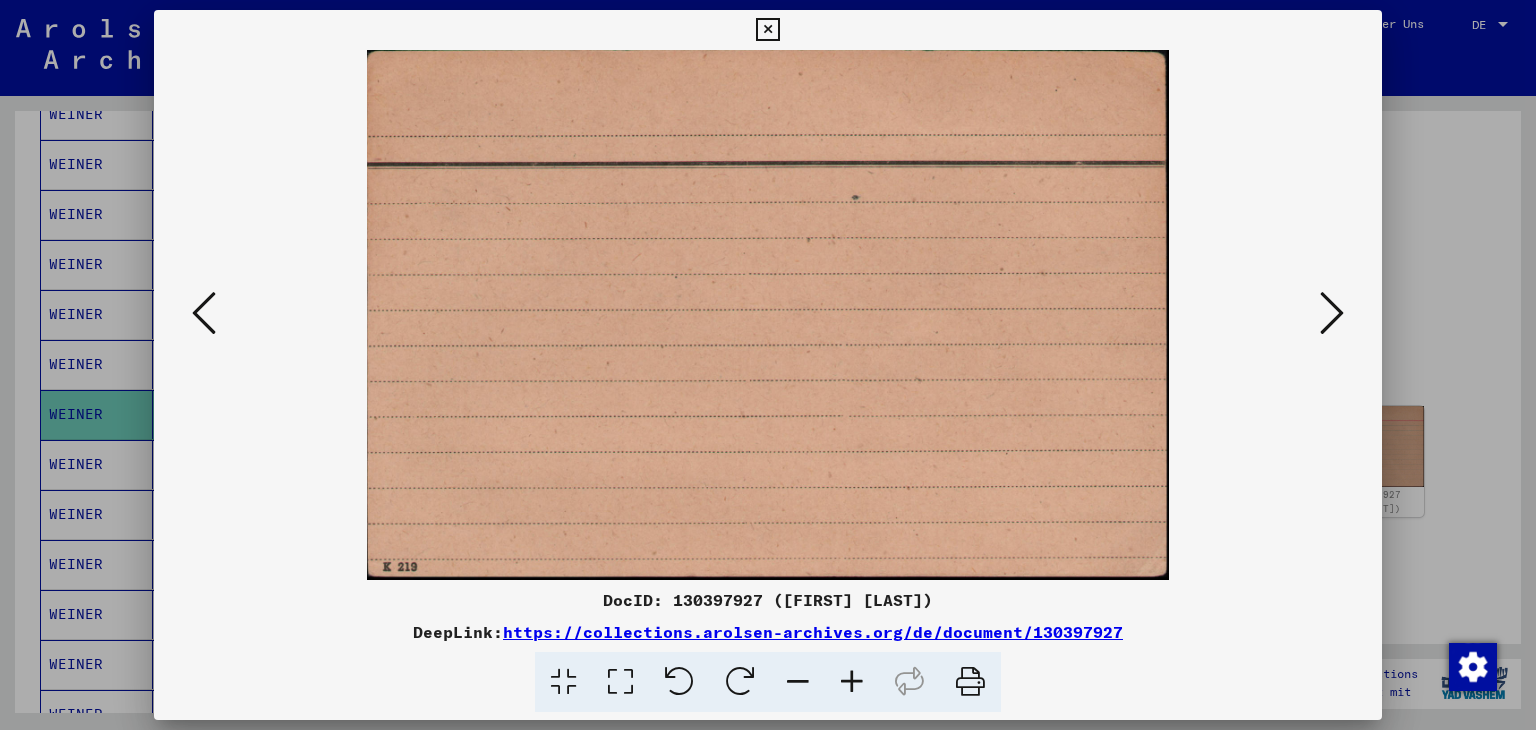 click at bounding box center [204, 313] 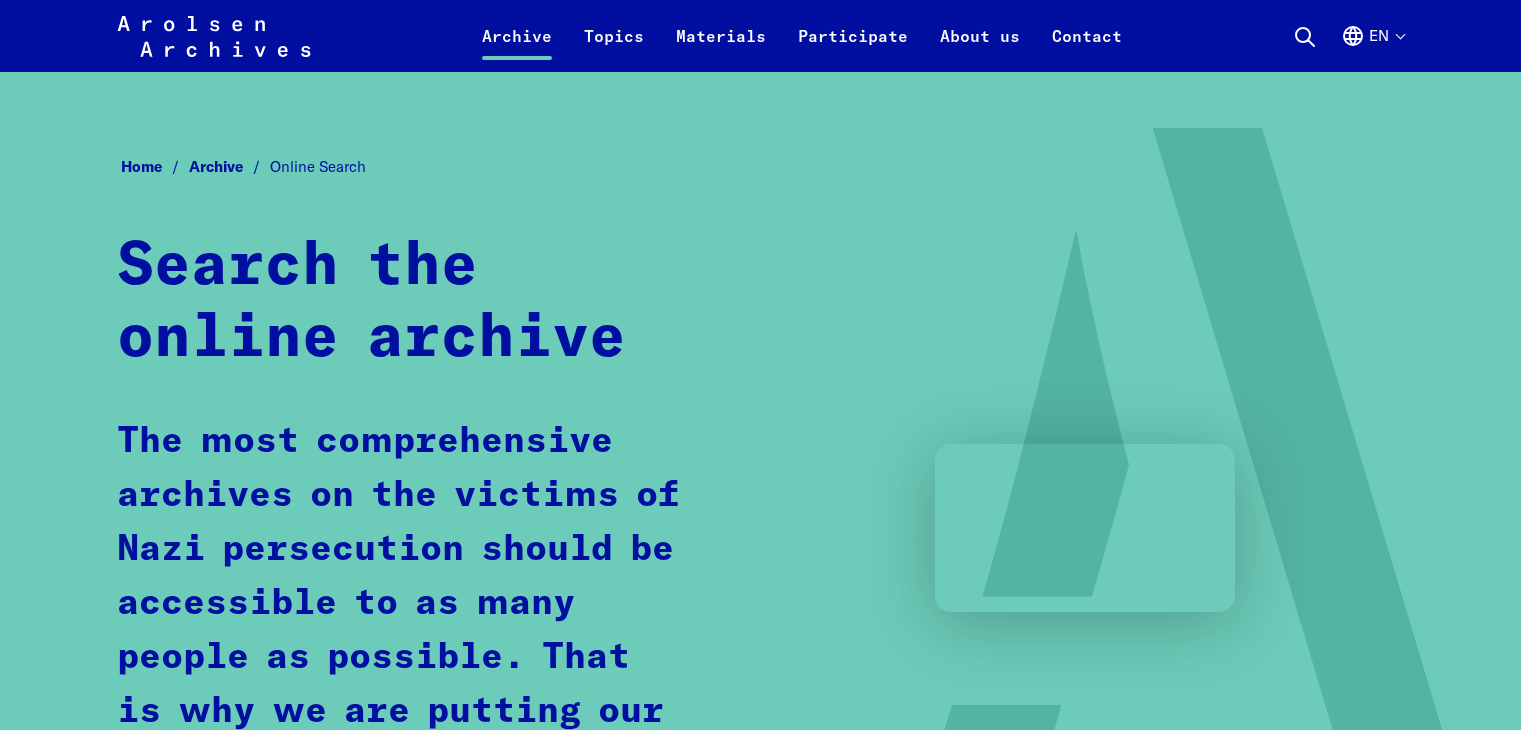 scroll, scrollTop: 1300, scrollLeft: 0, axis: vertical 